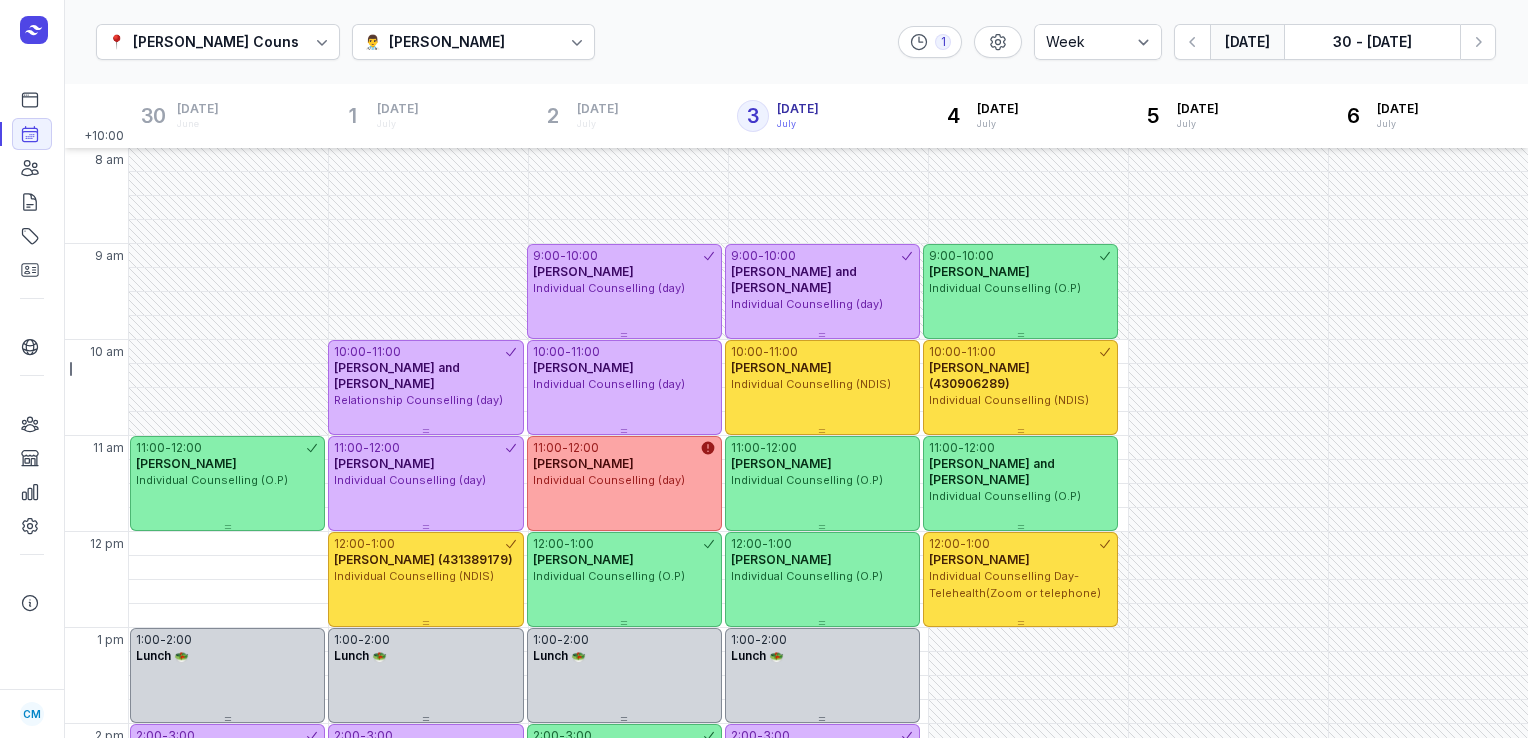 select on "week" 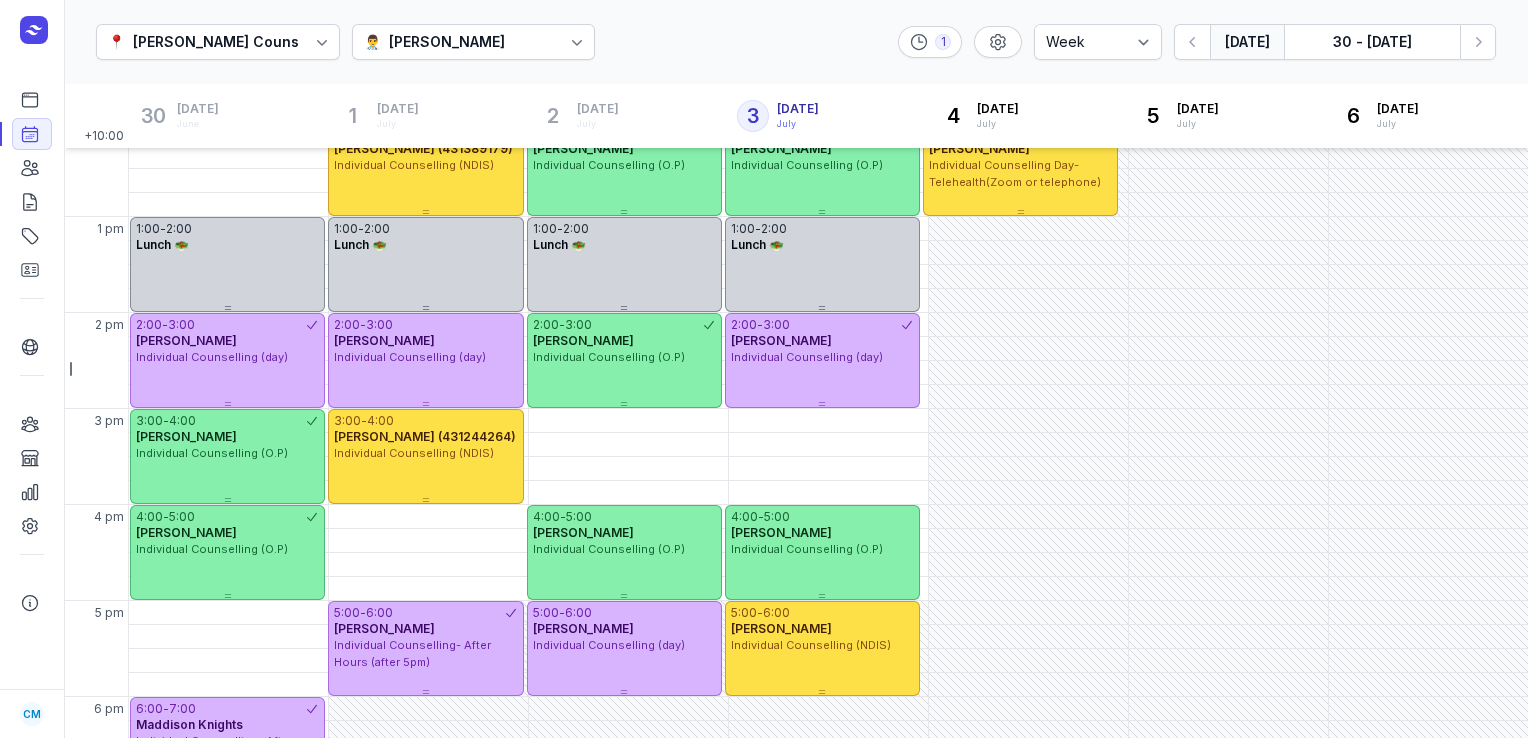 click on "[DATE]" at bounding box center (1247, 42) 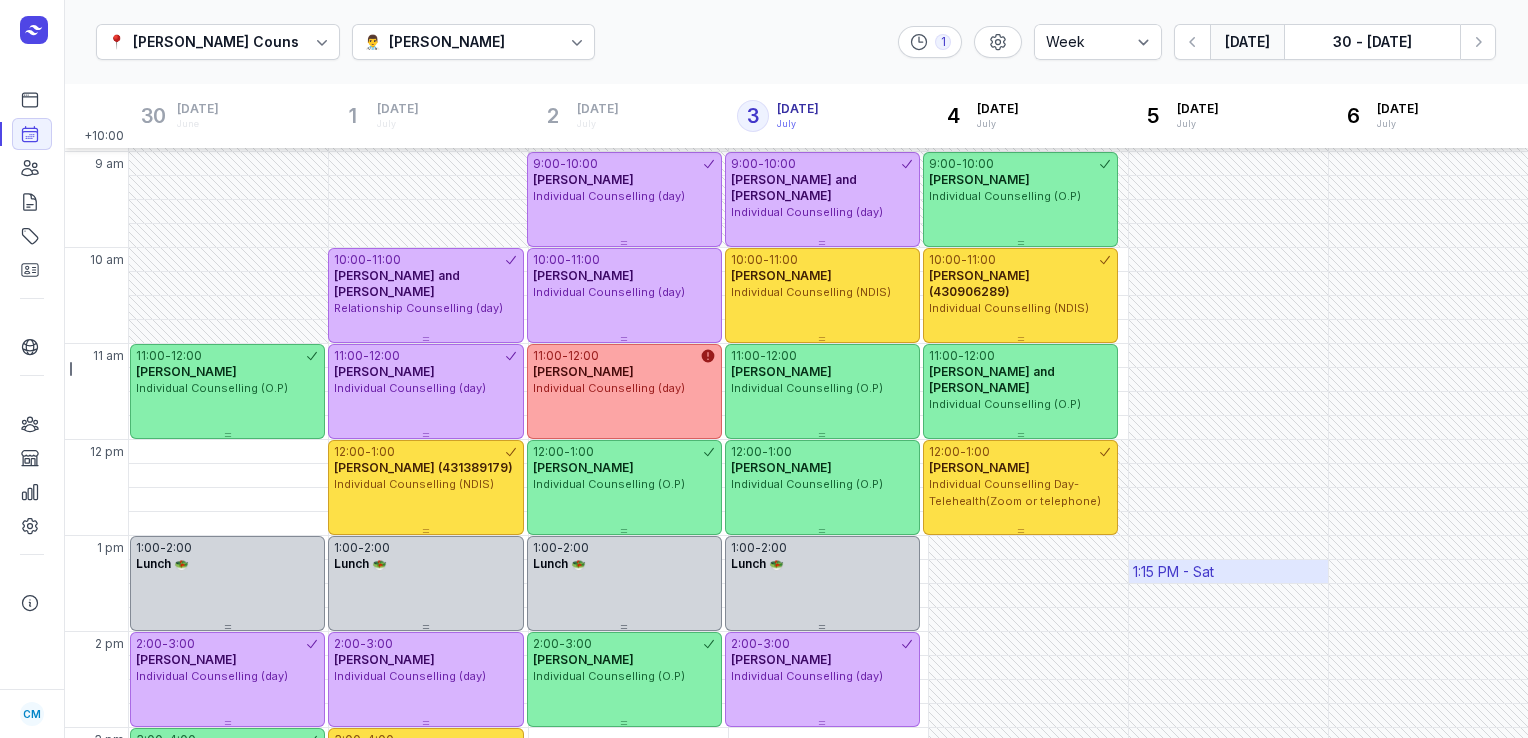 scroll, scrollTop: 92, scrollLeft: 0, axis: vertical 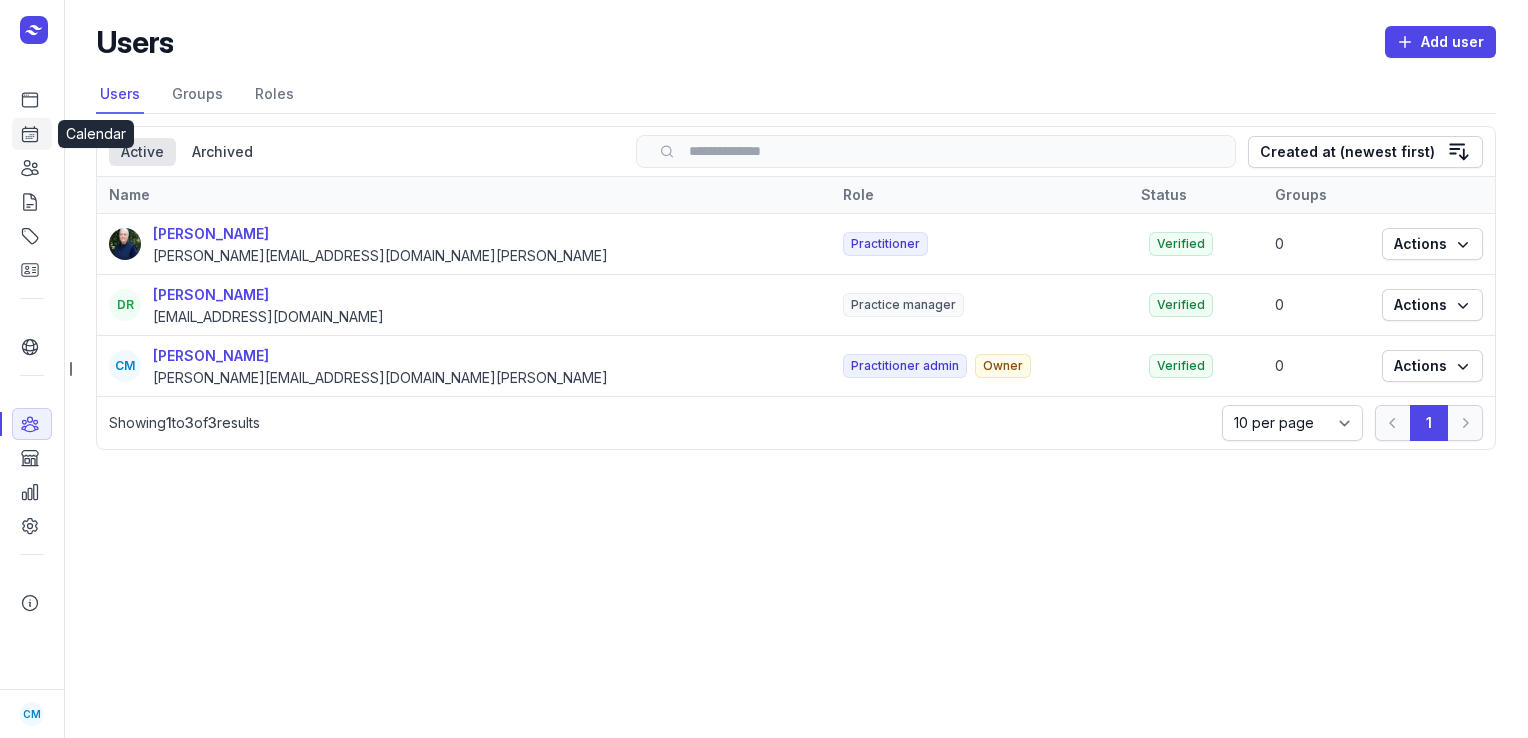click 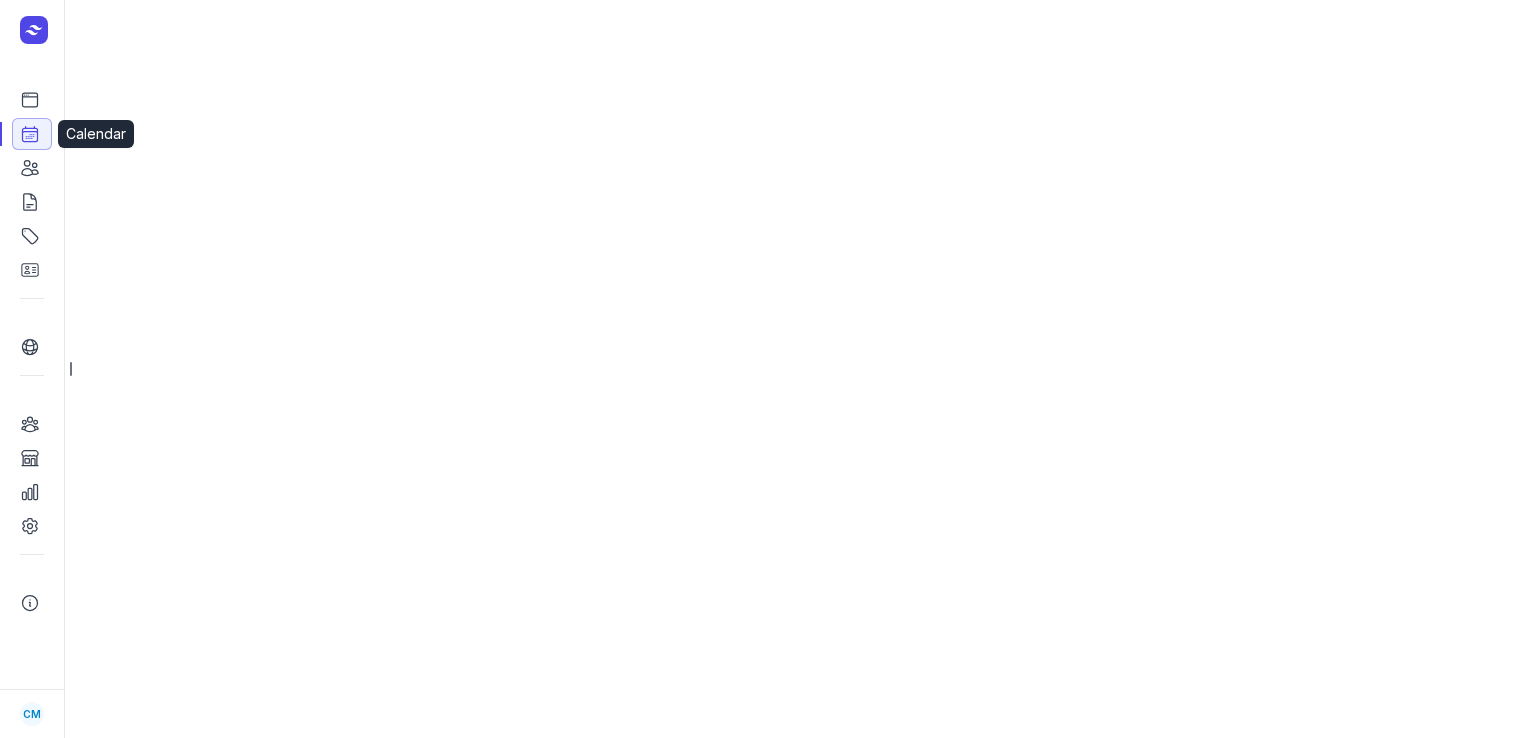 select on "week" 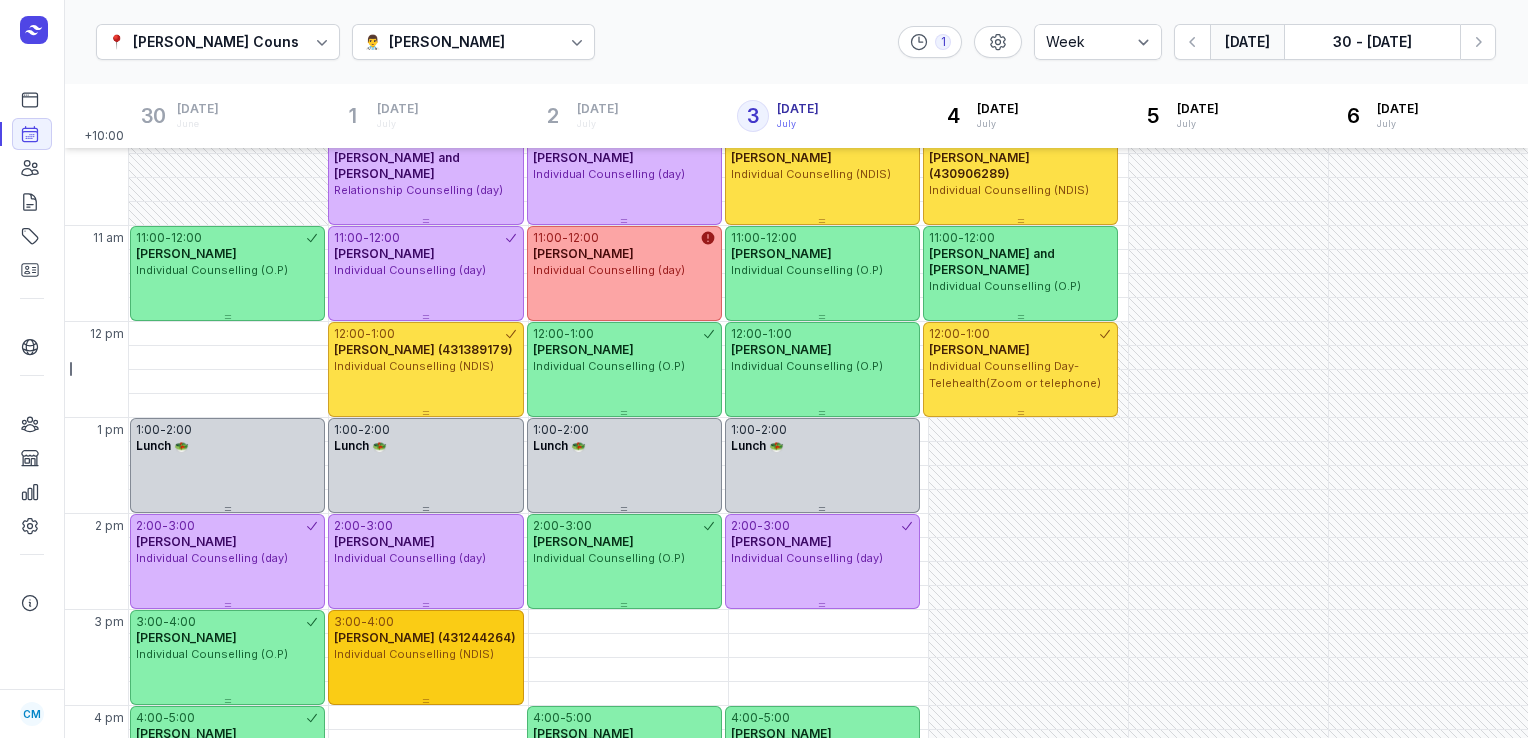 scroll, scrollTop: 189, scrollLeft: 0, axis: vertical 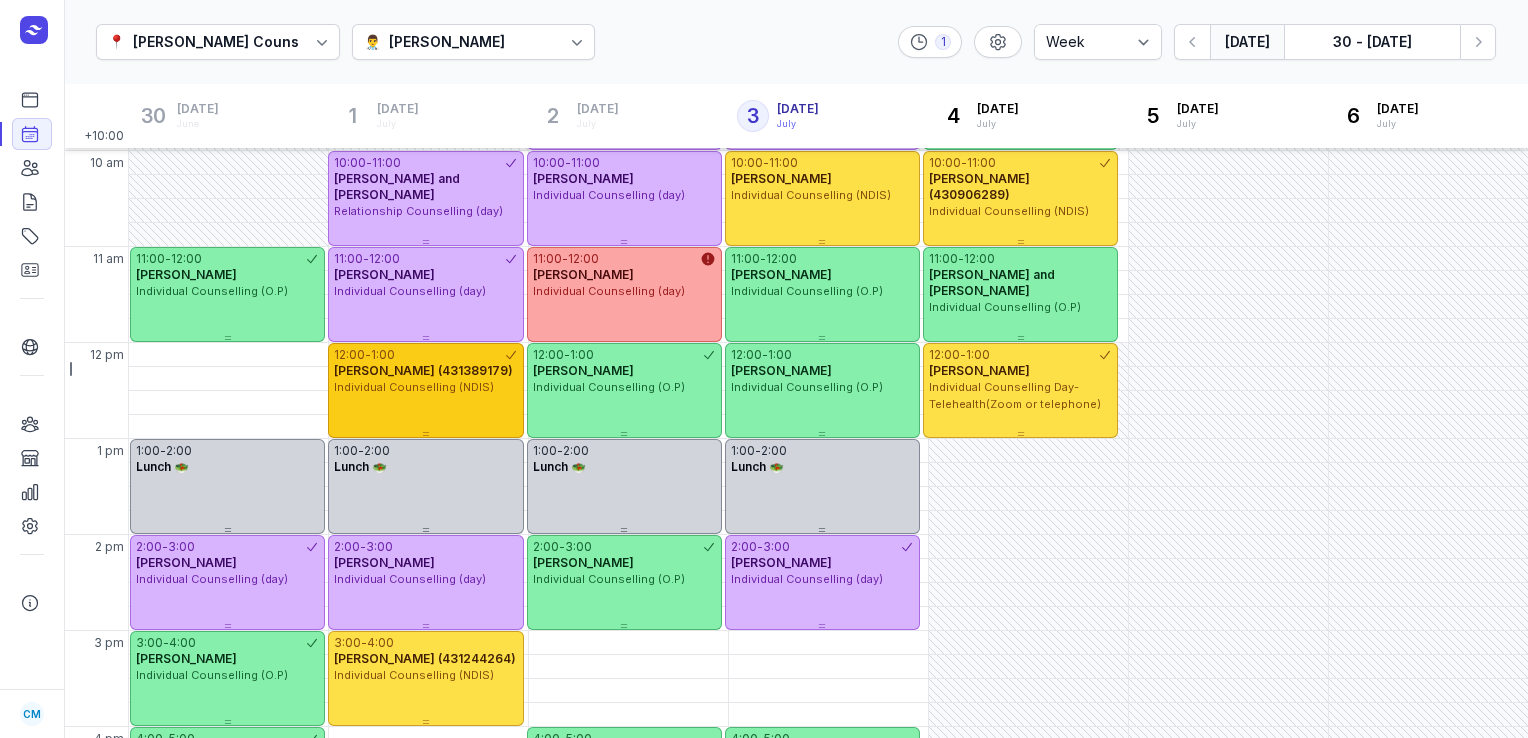 click on "[PERSON_NAME] (431389179)" at bounding box center (423, 370) 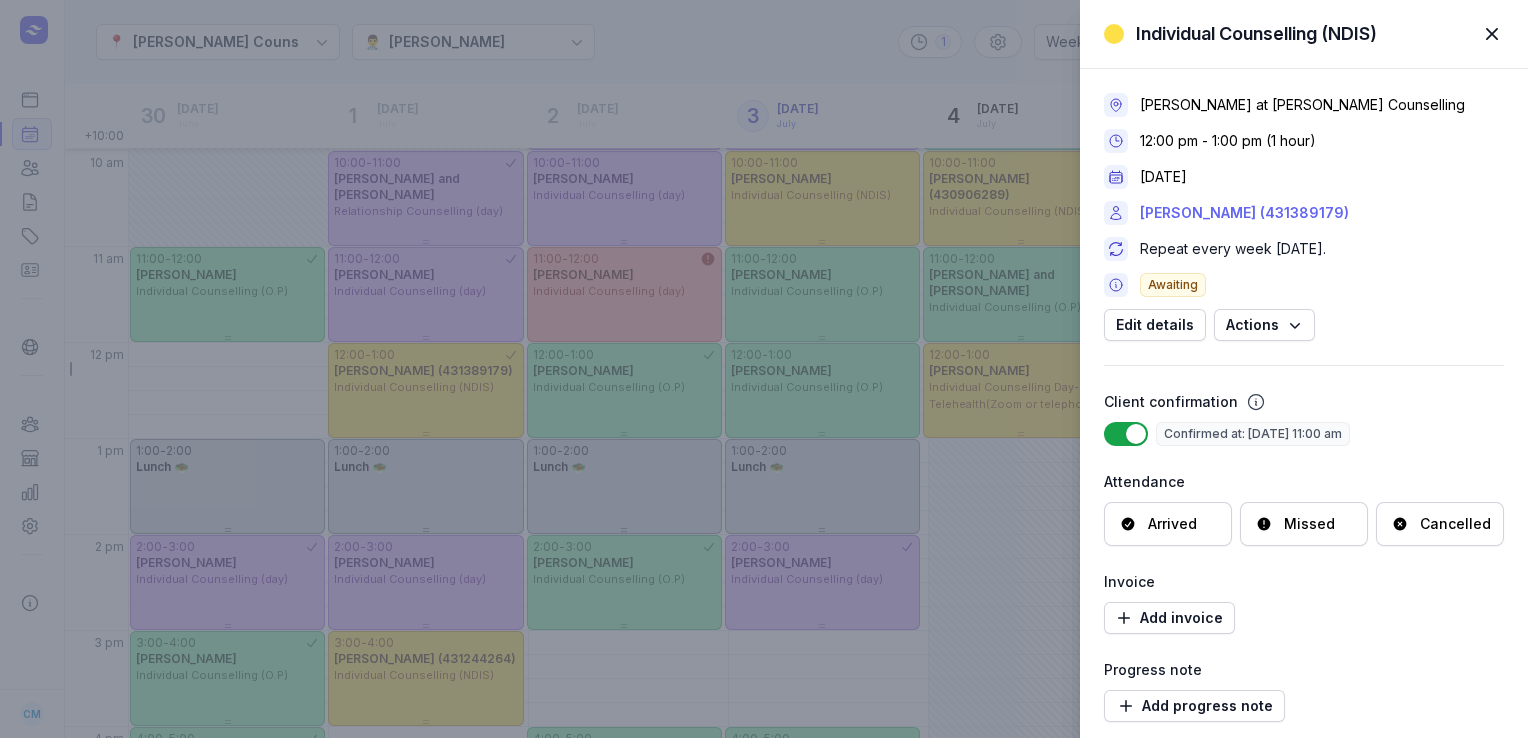 click on "[PERSON_NAME] (431389179)" at bounding box center [1244, 213] 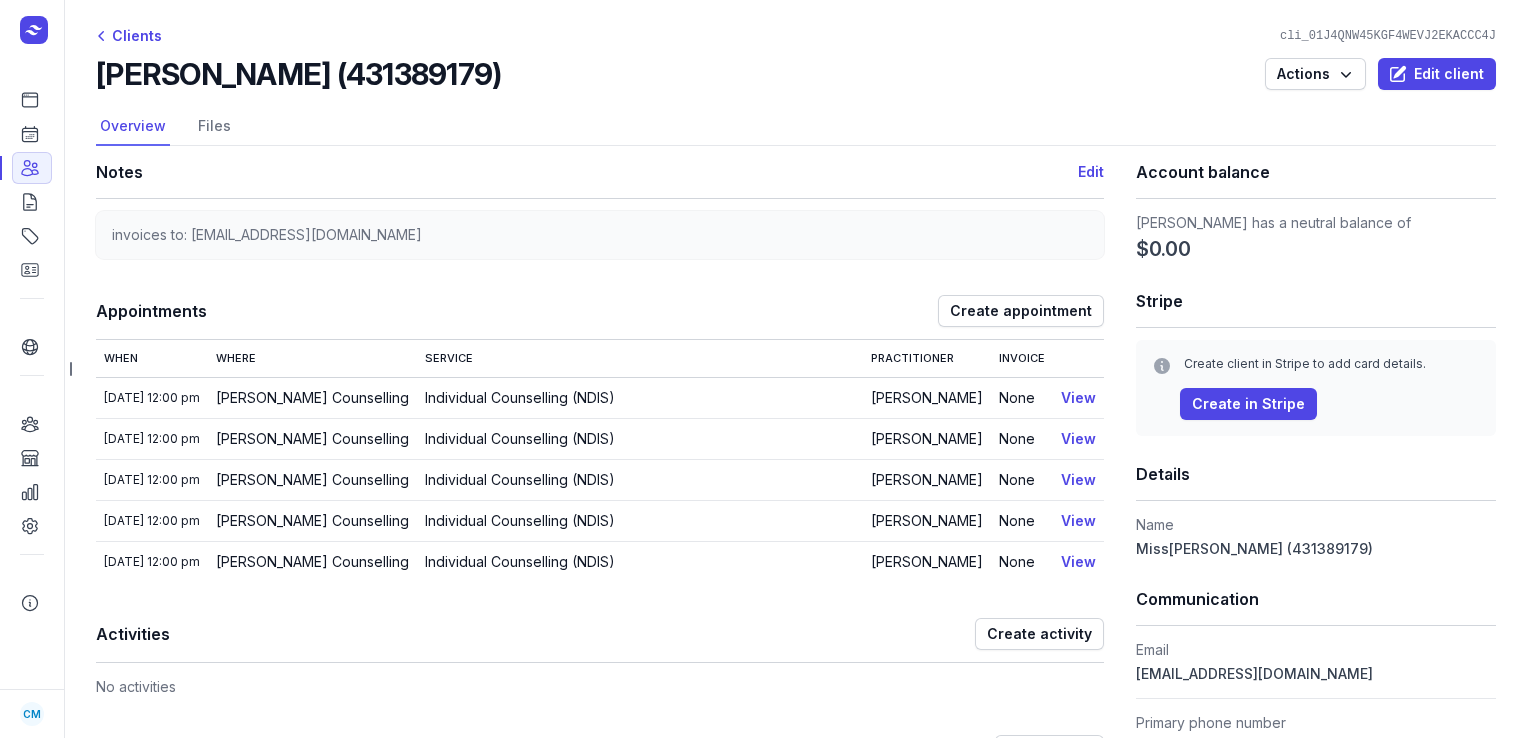 drag, startPoint x: 571, startPoint y: 73, endPoint x: 107, endPoint y: 79, distance: 464.0388 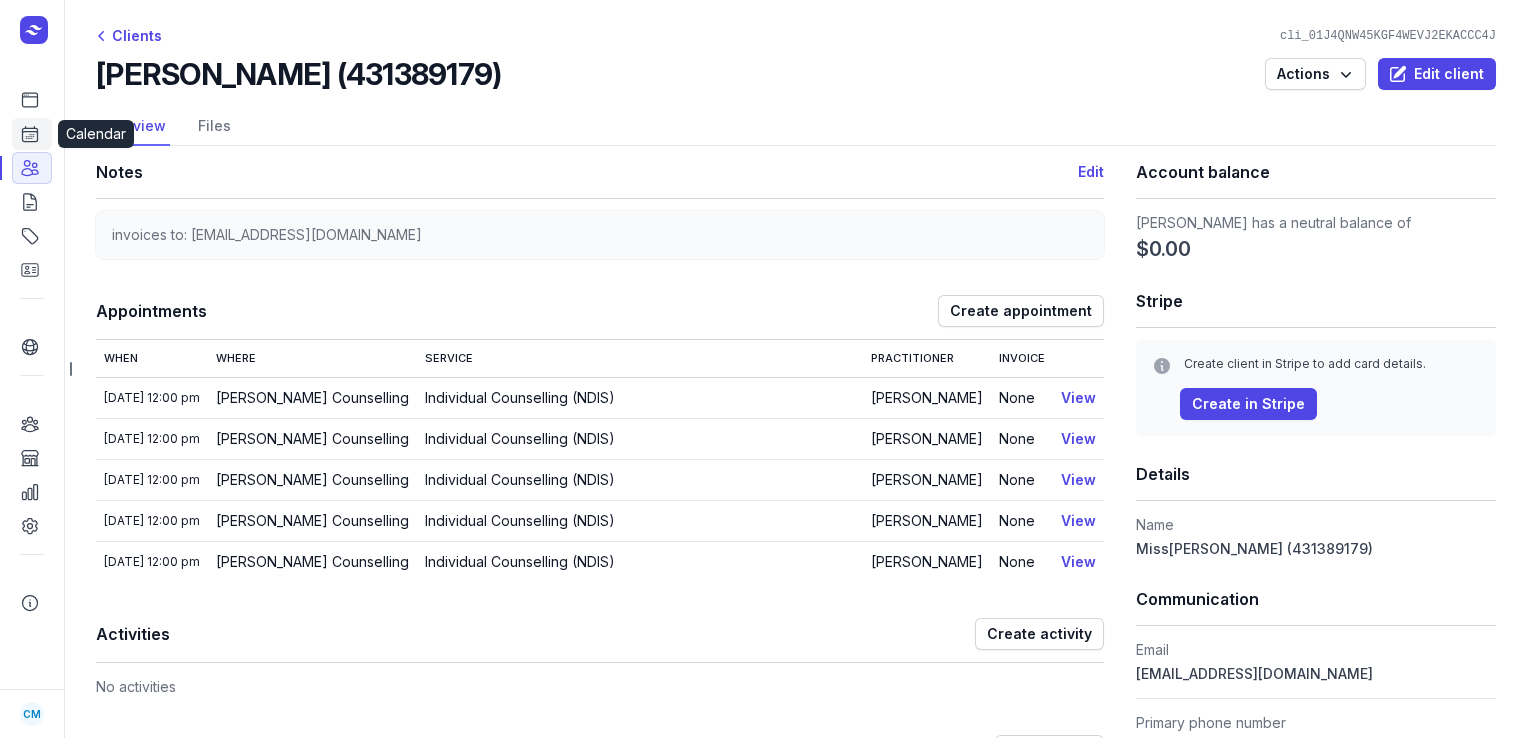 click 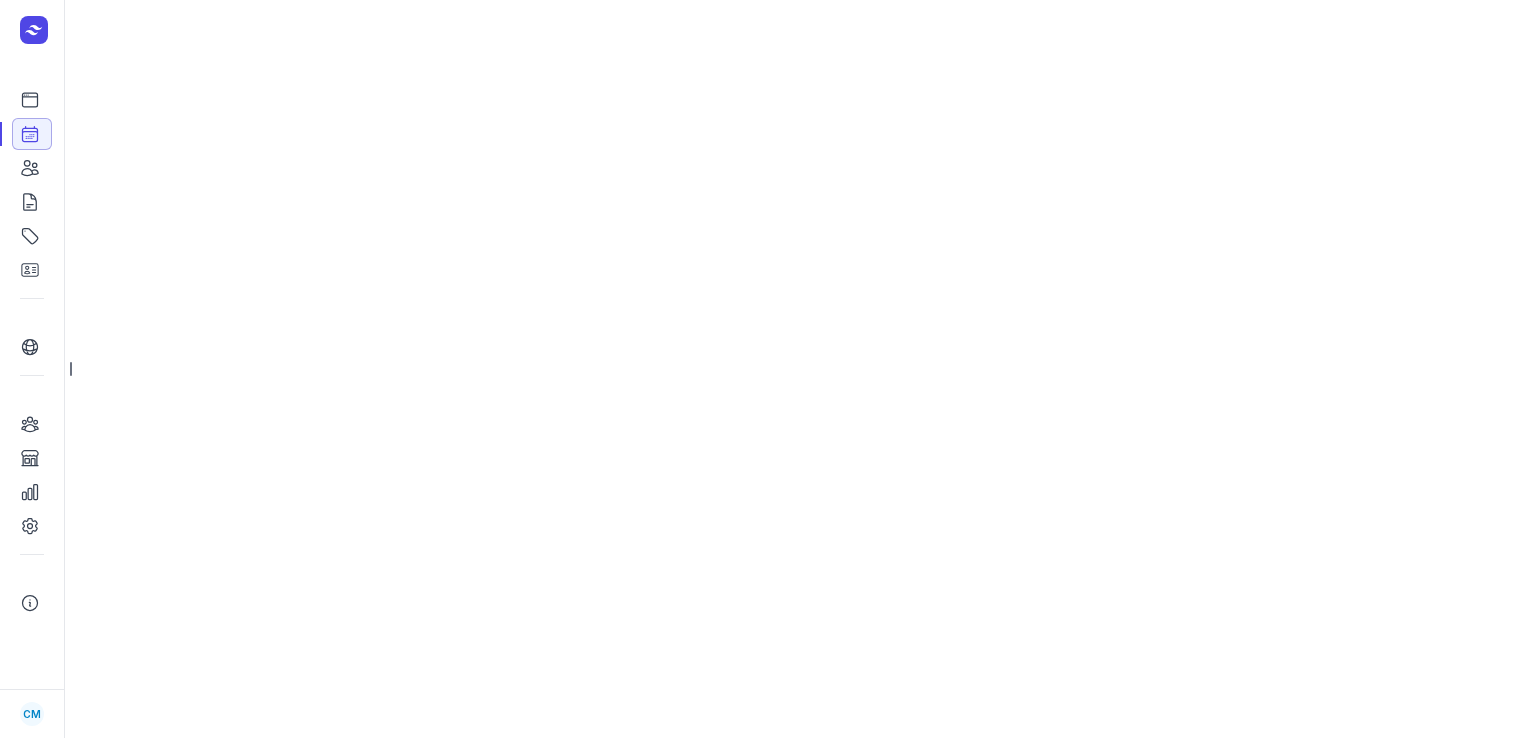 select on "week" 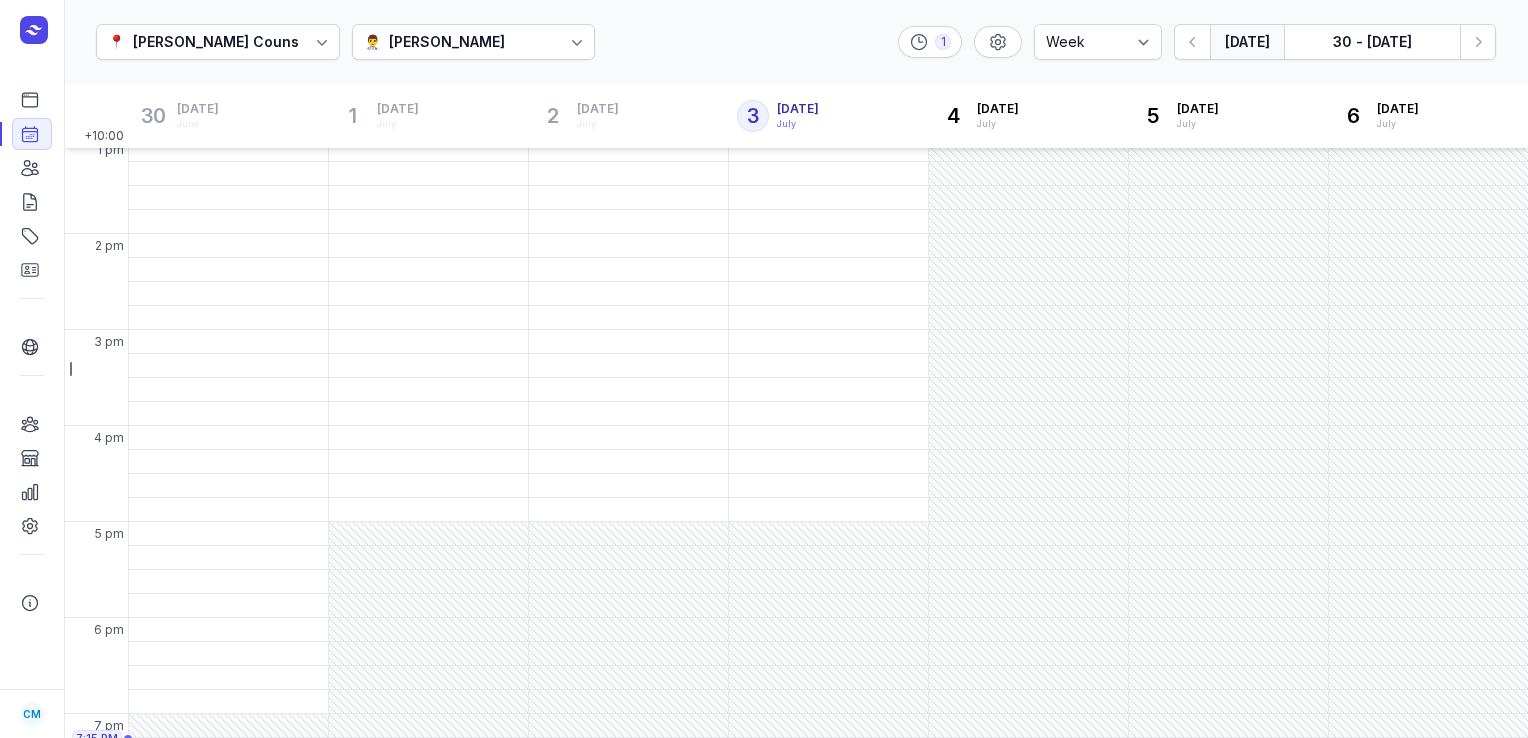 scroll, scrollTop: 561, scrollLeft: 0, axis: vertical 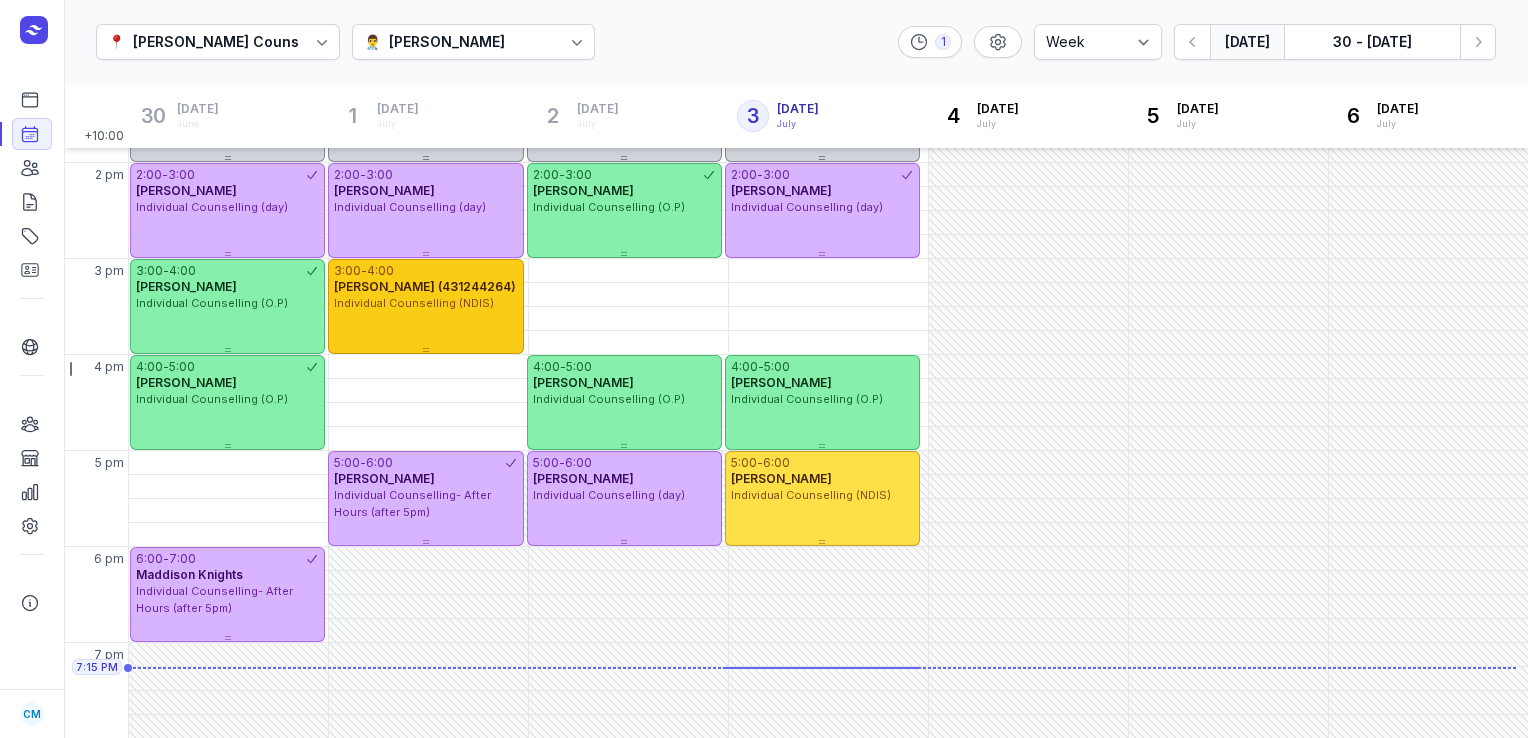 click on "Individual Counselling (NDIS)" at bounding box center [414, 303] 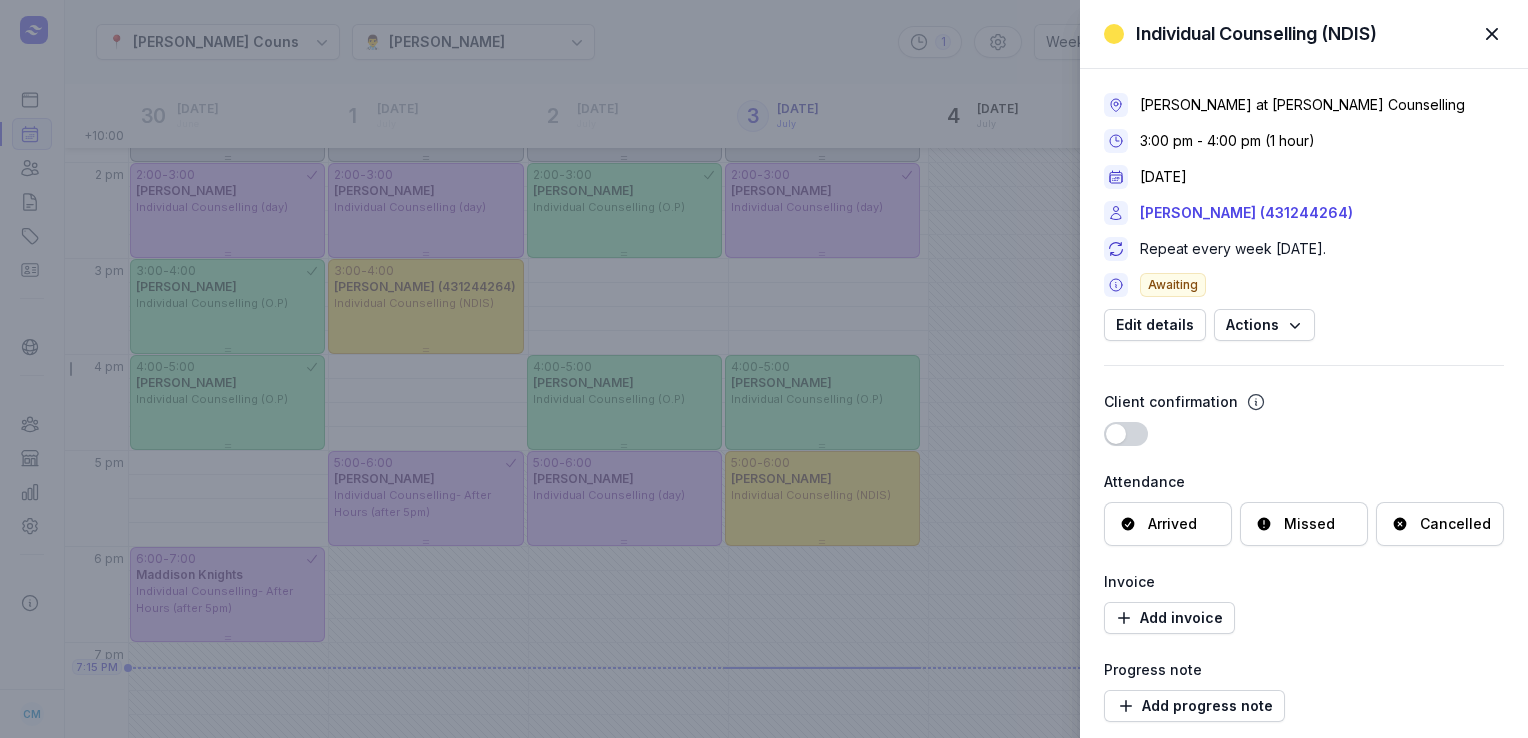 click on "COURTNEY MCALIECE at Courtney Mac Counselling 3:00 pm - 4:00 pm (1 hour) 1 July 2025 Patrick Hughes (431244264) Repeat every week on Tue. Awaiting  Edit details   Actions" at bounding box center [1304, 217] 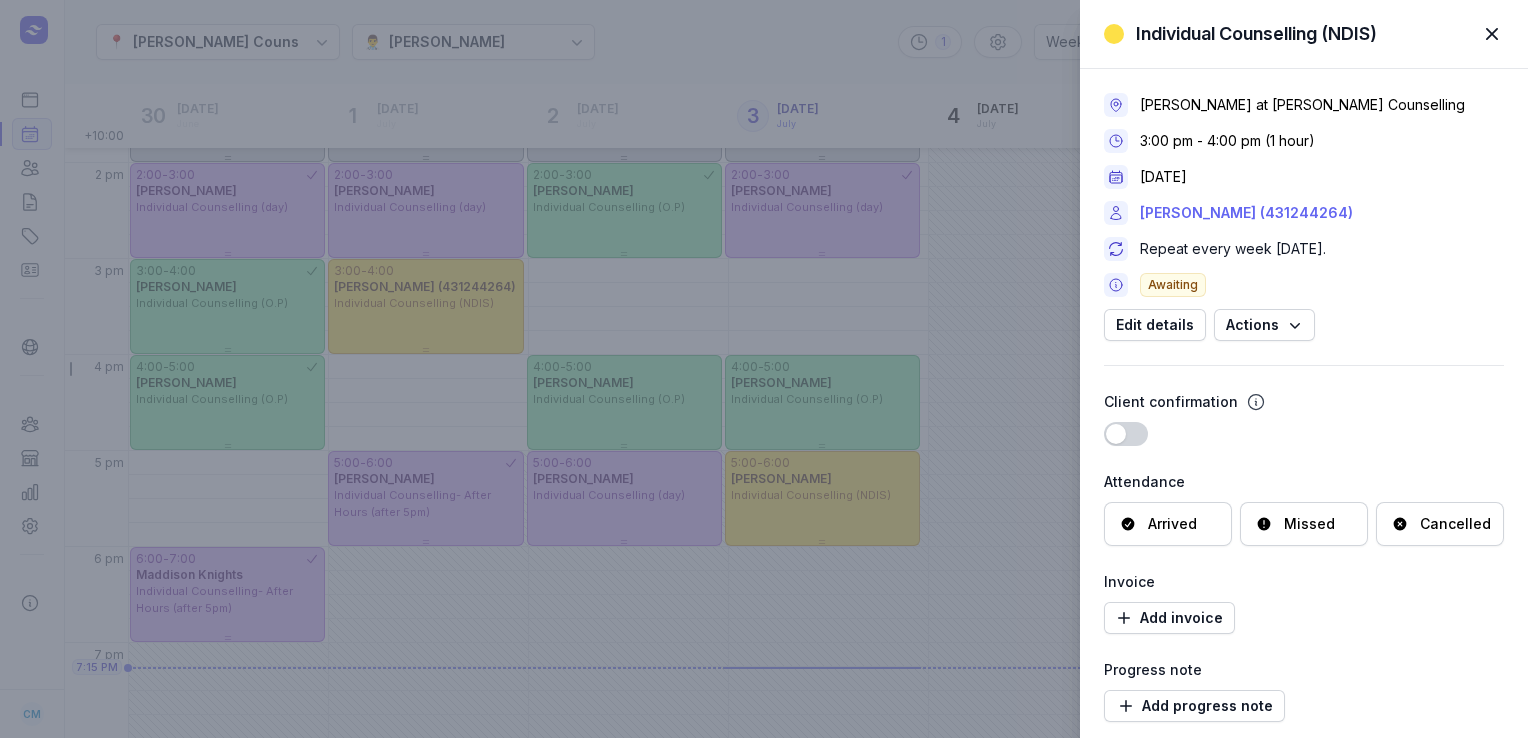 click on "[PERSON_NAME] (431244264)" at bounding box center (1246, 213) 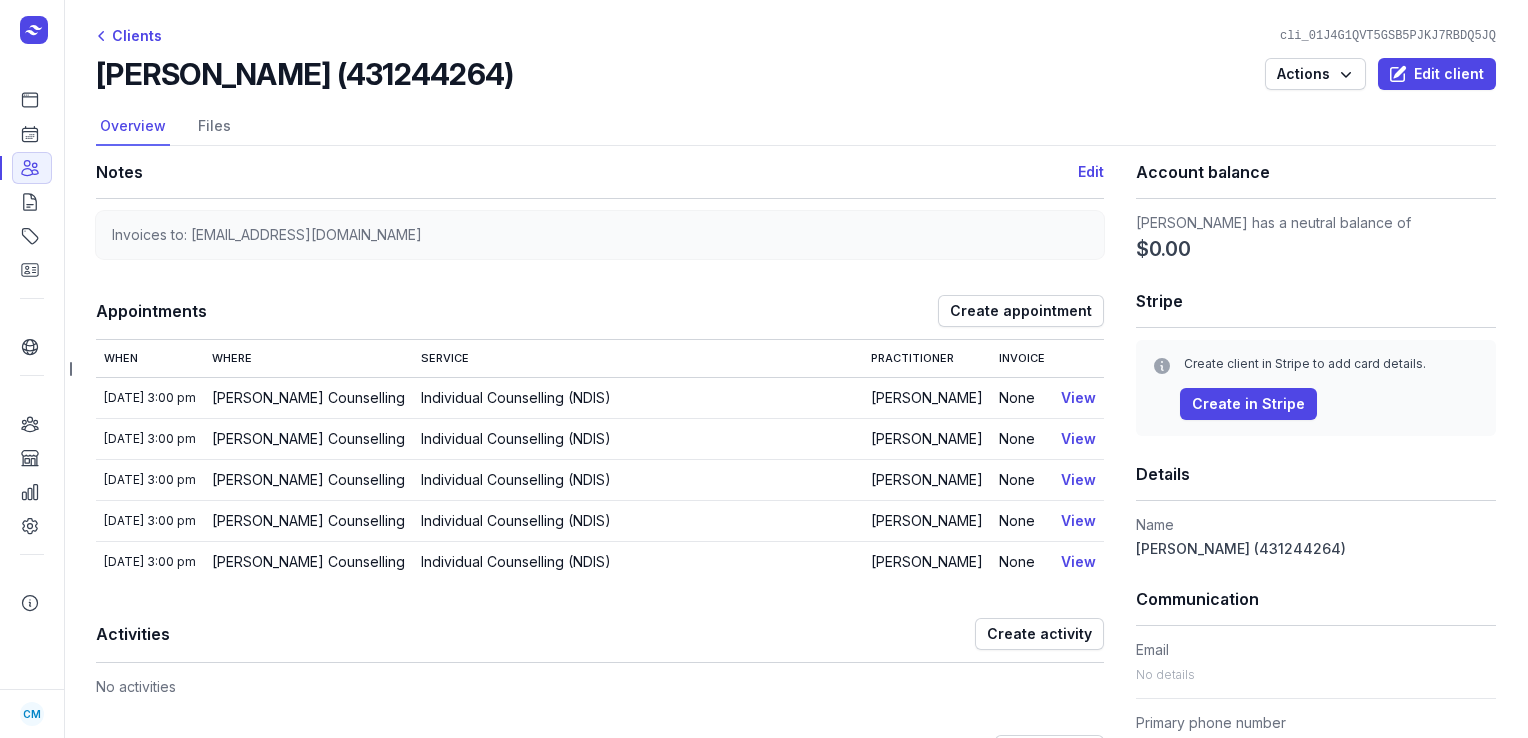 drag, startPoint x: 508, startPoint y: 67, endPoint x: 88, endPoint y: 74, distance: 420.05832 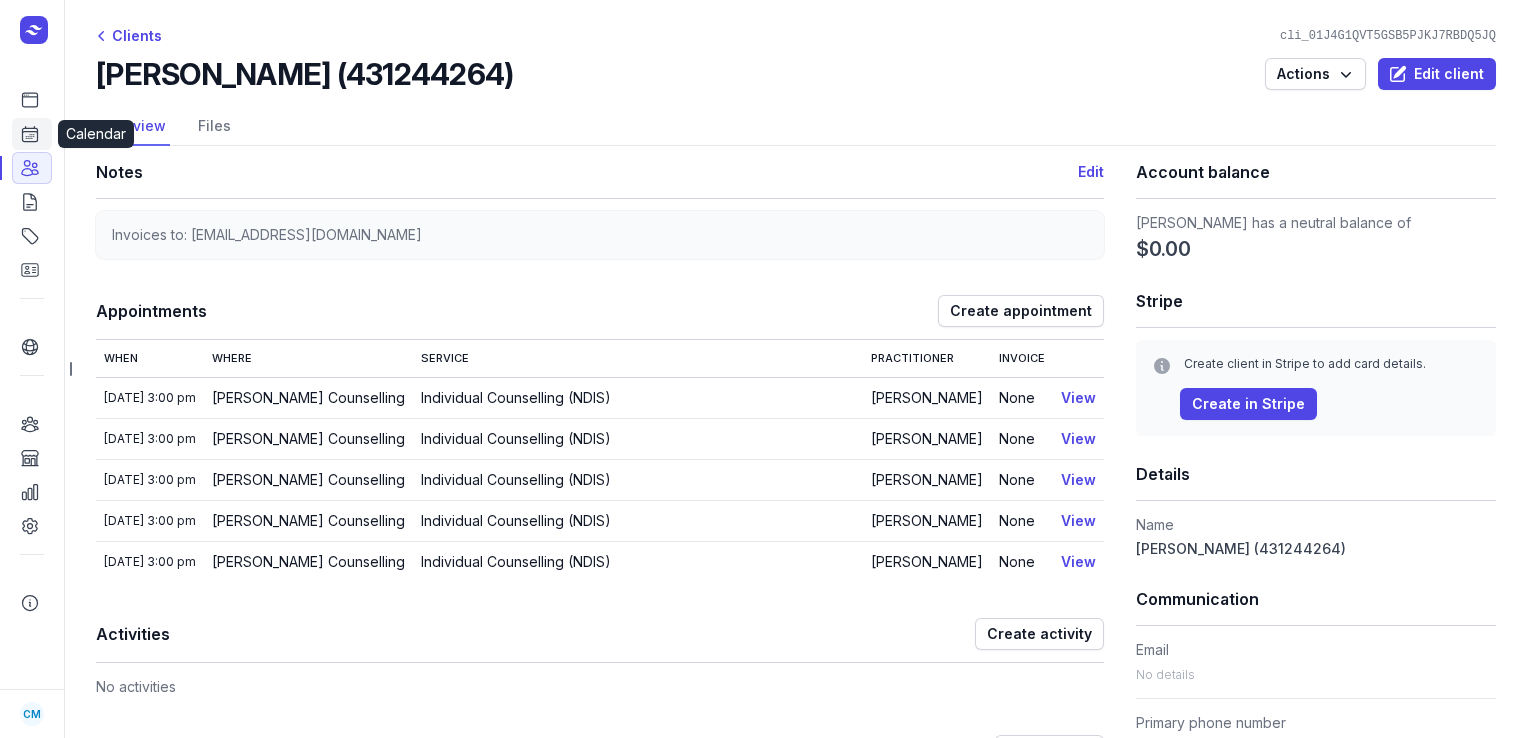 click 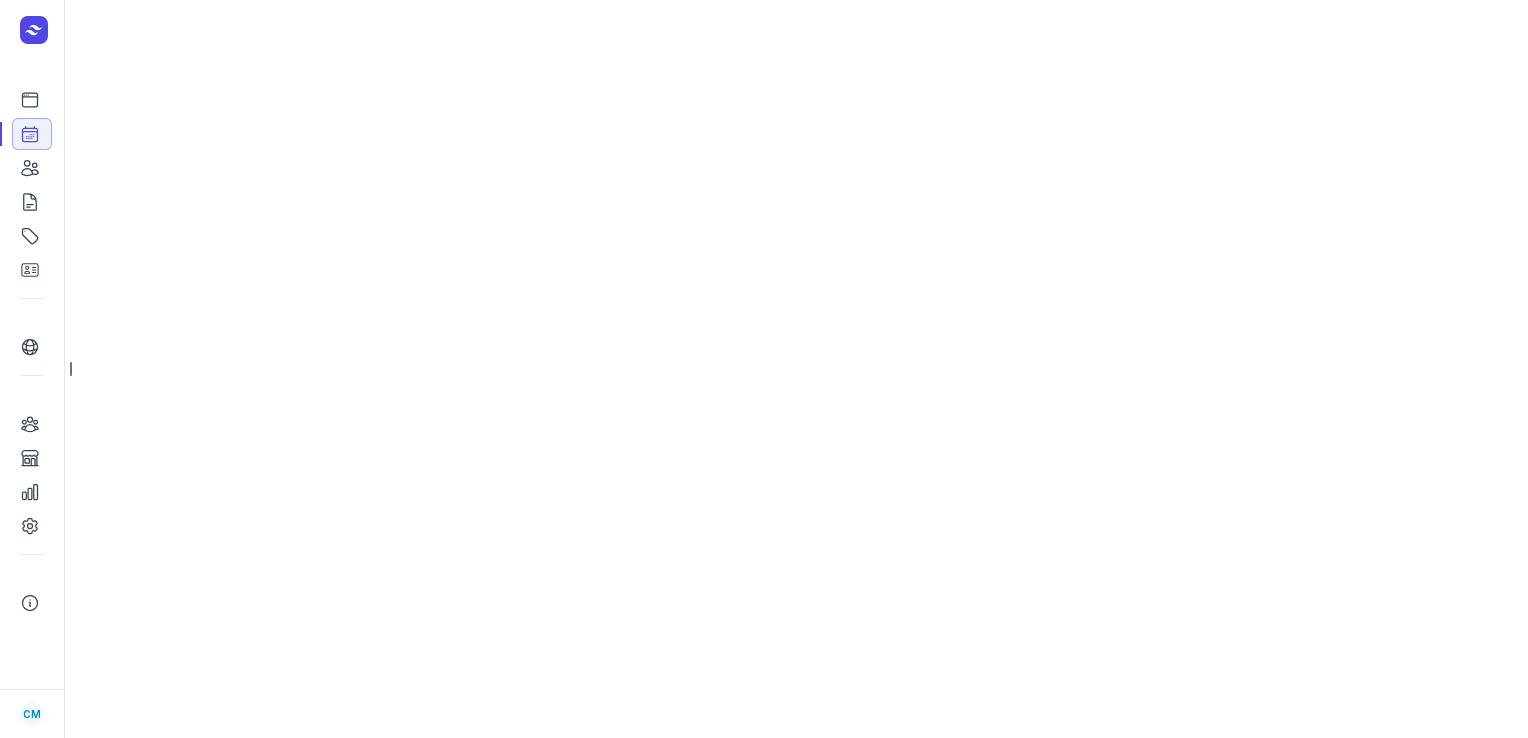 select on "week" 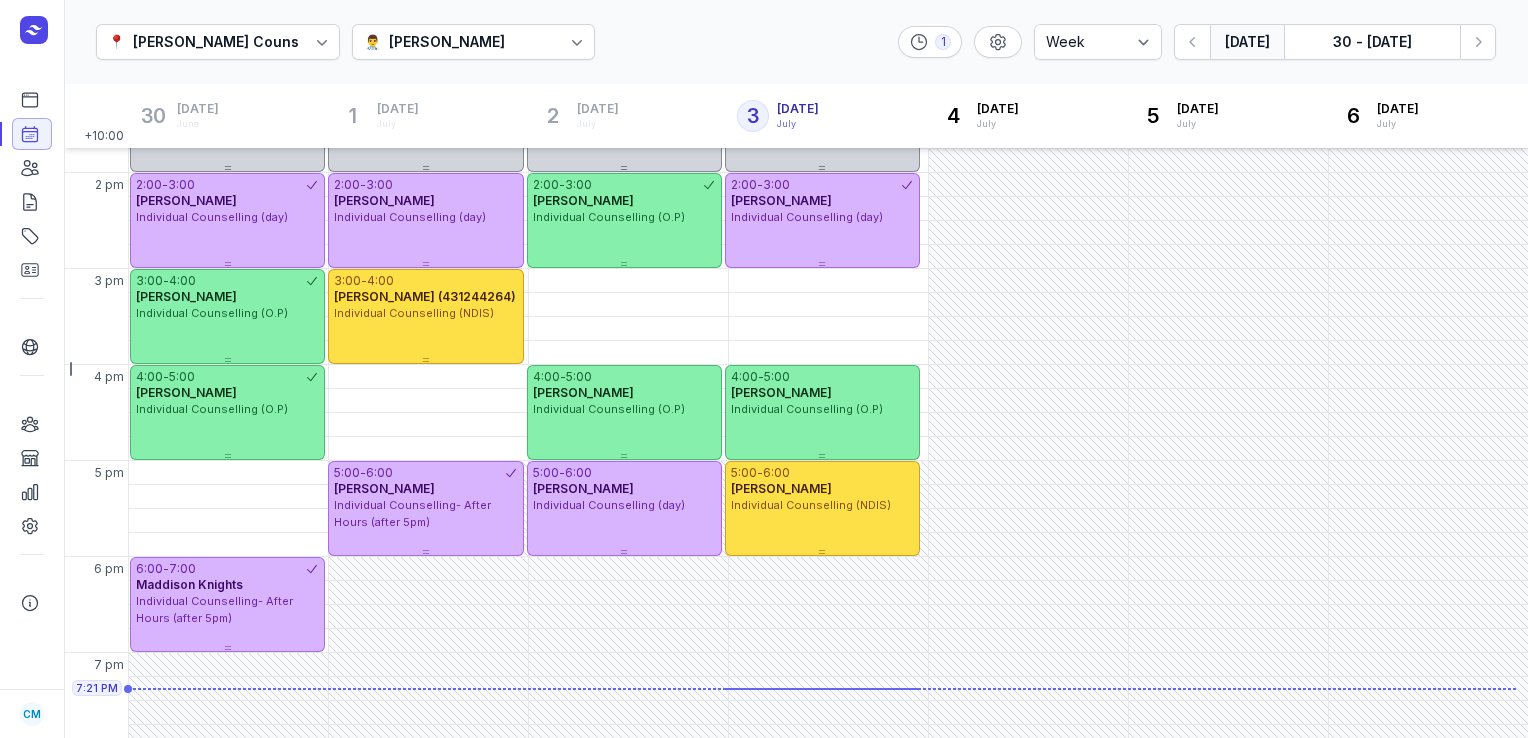 scroll, scrollTop: 561, scrollLeft: 0, axis: vertical 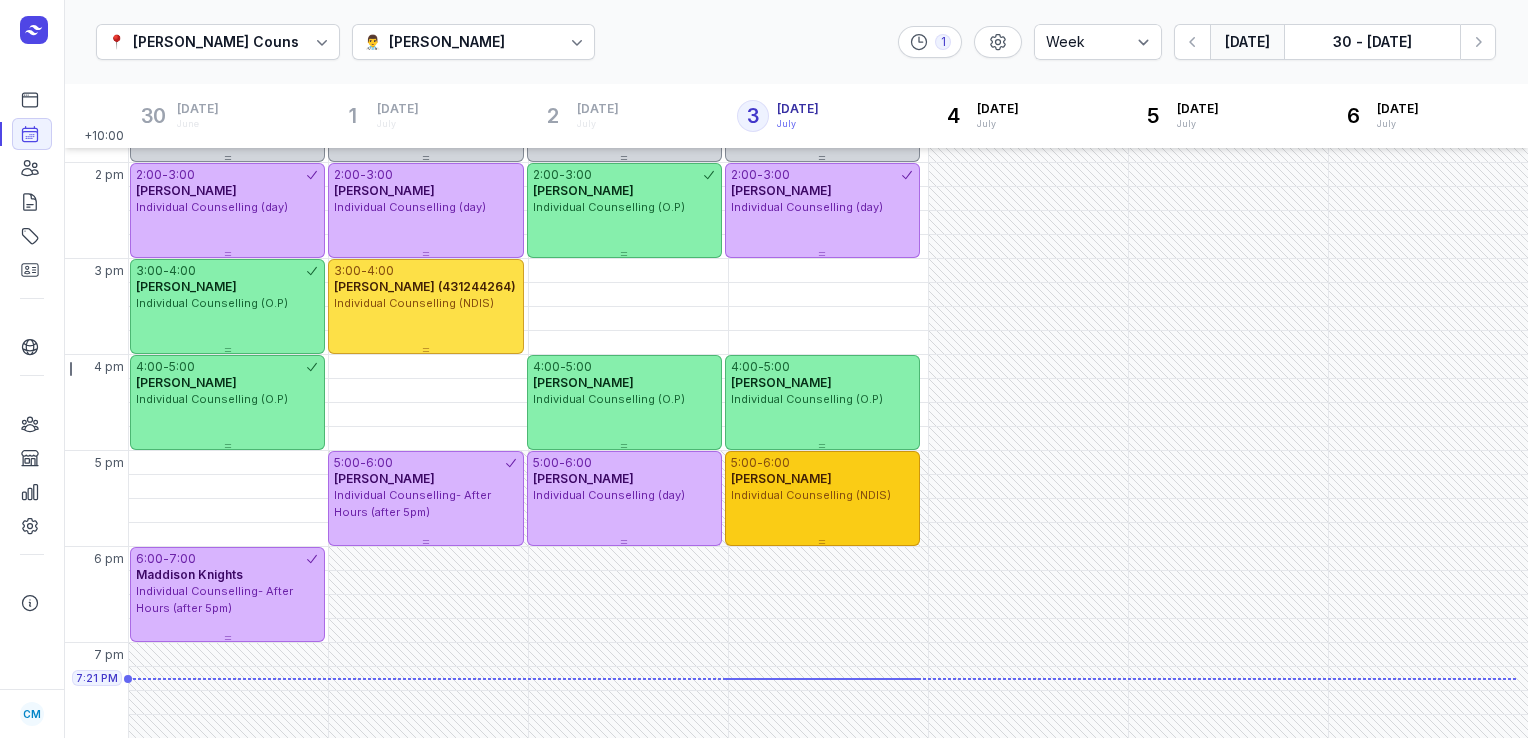click on "Individual Counselling (NDIS)" at bounding box center (811, 495) 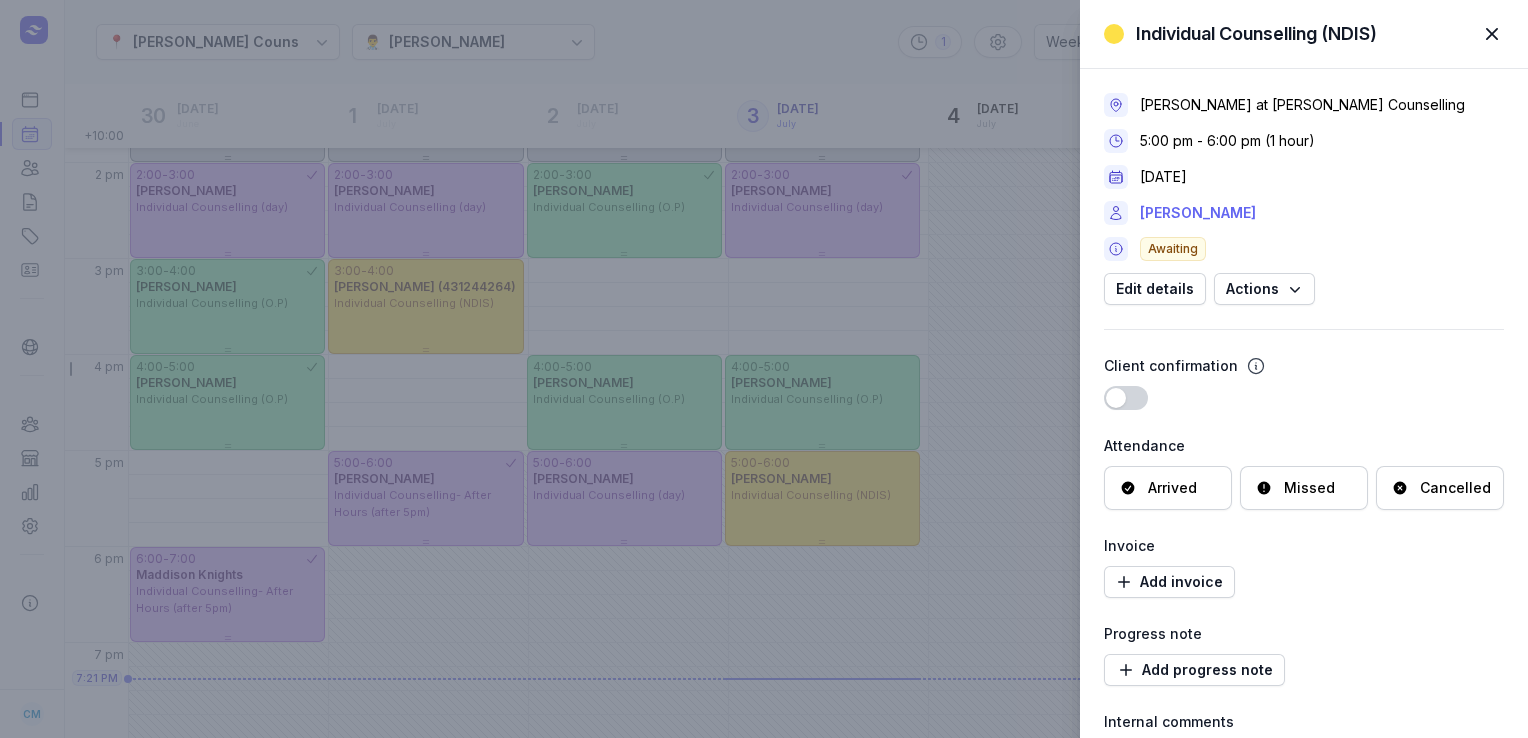 click on "[PERSON_NAME]" at bounding box center (1198, 213) 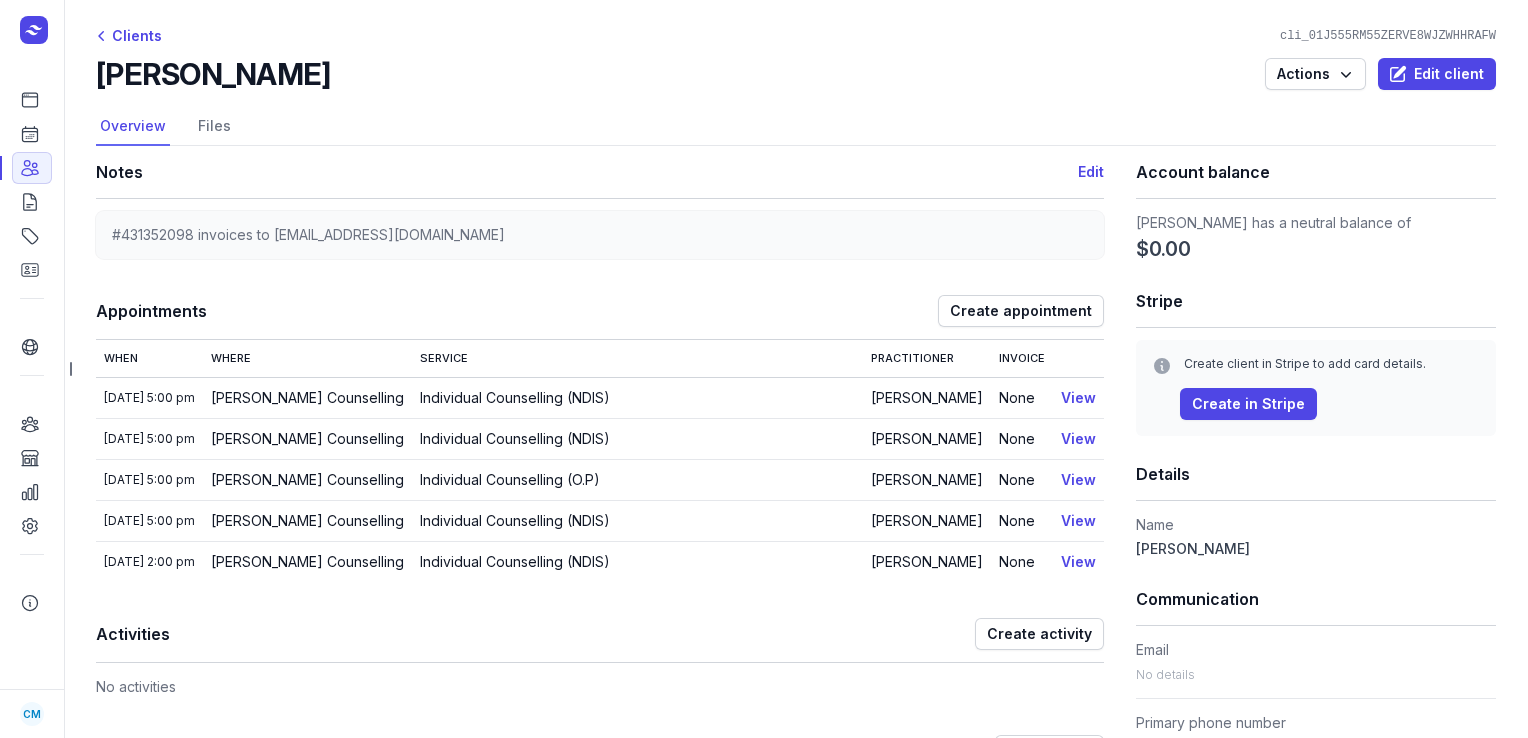 drag, startPoint x: 334, startPoint y: 70, endPoint x: 102, endPoint y: 75, distance: 232.05388 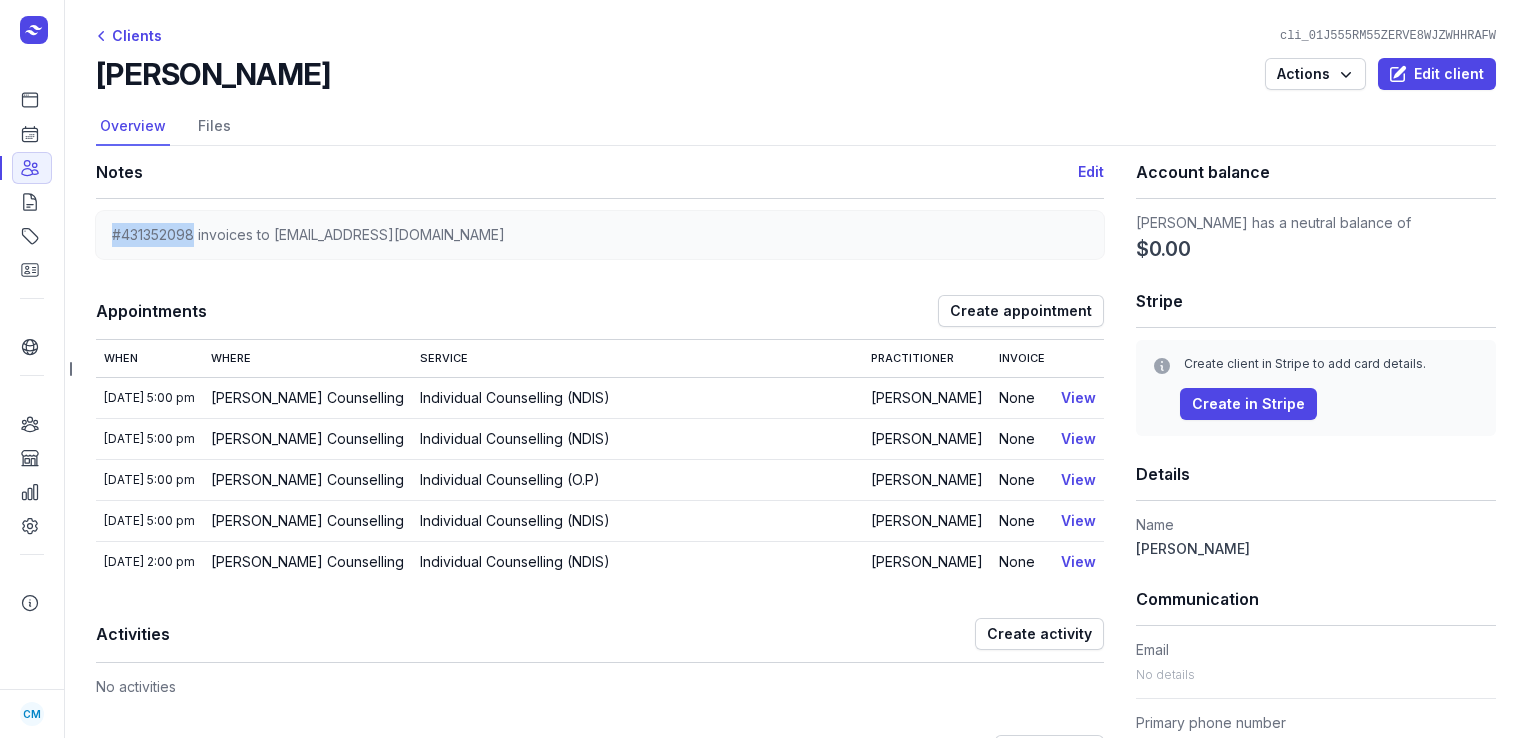 drag, startPoint x: 196, startPoint y: 235, endPoint x: 108, endPoint y: 235, distance: 88 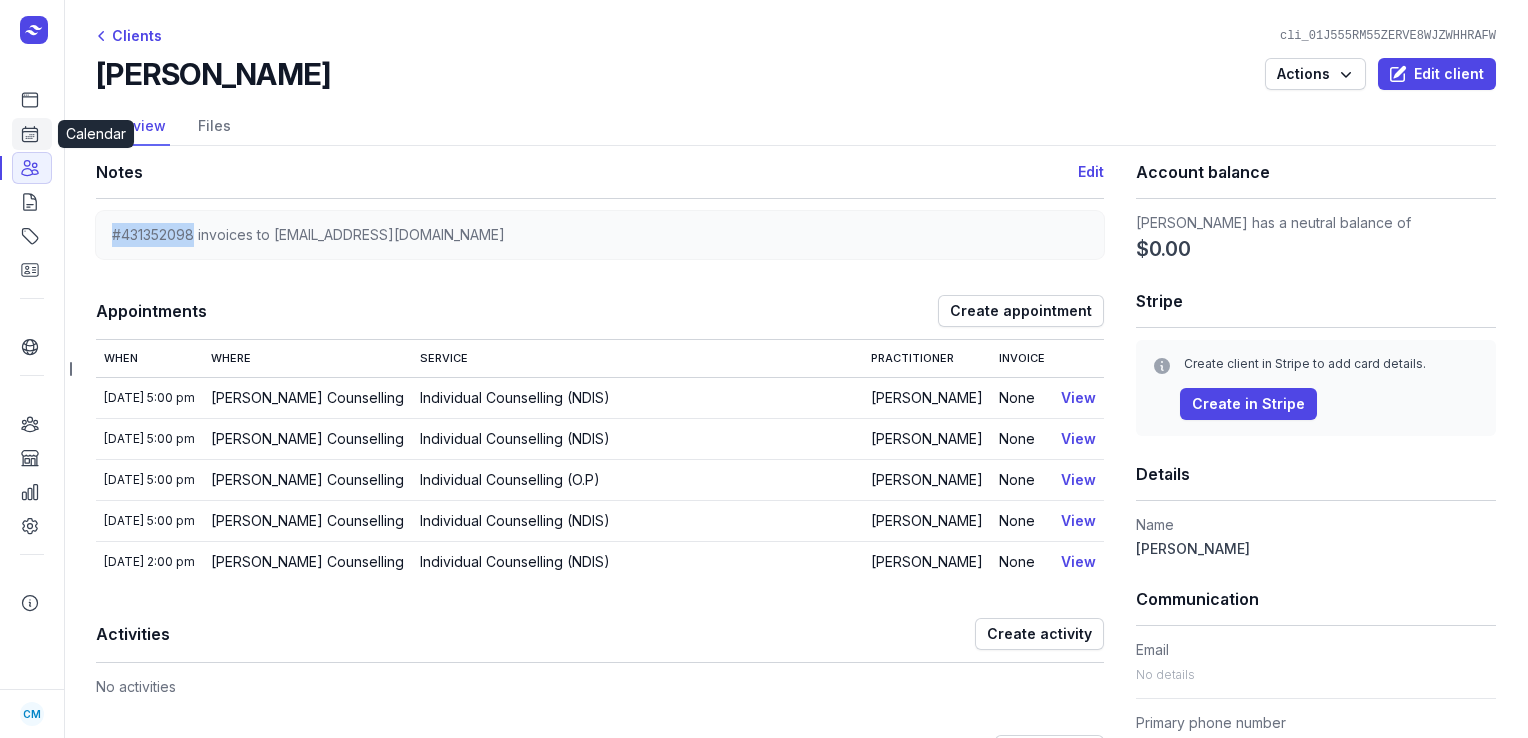 click on "Calendar" 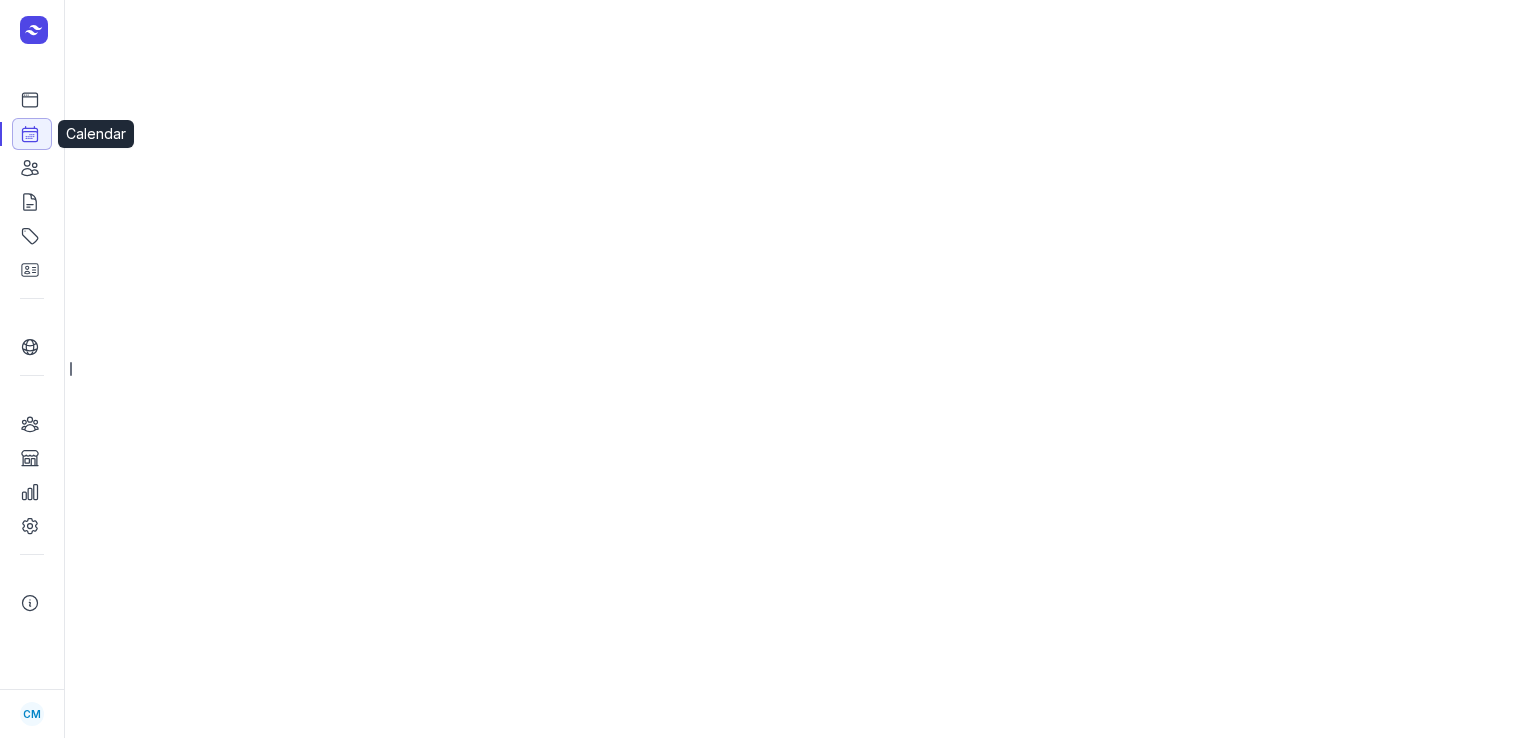 select on "week" 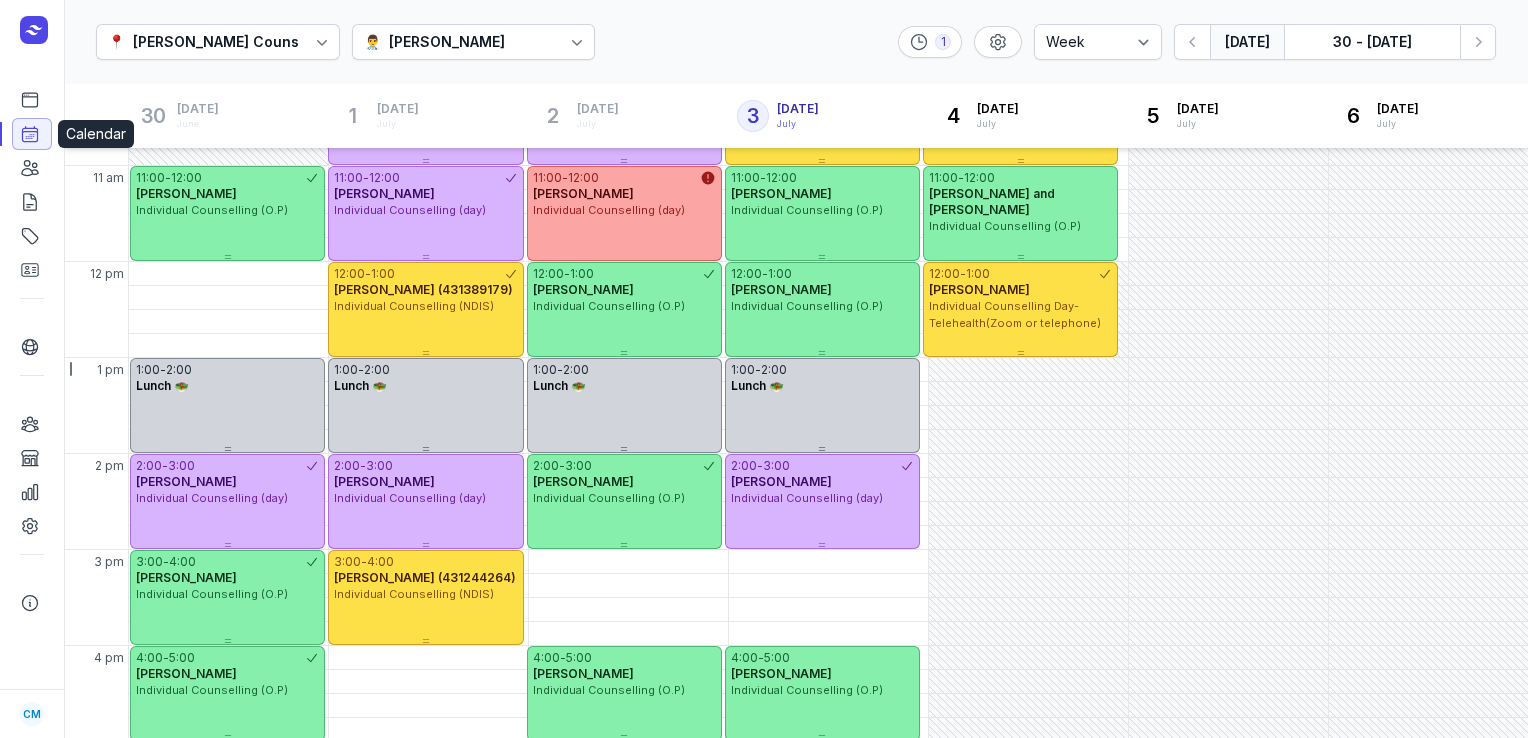 scroll, scrollTop: 561, scrollLeft: 0, axis: vertical 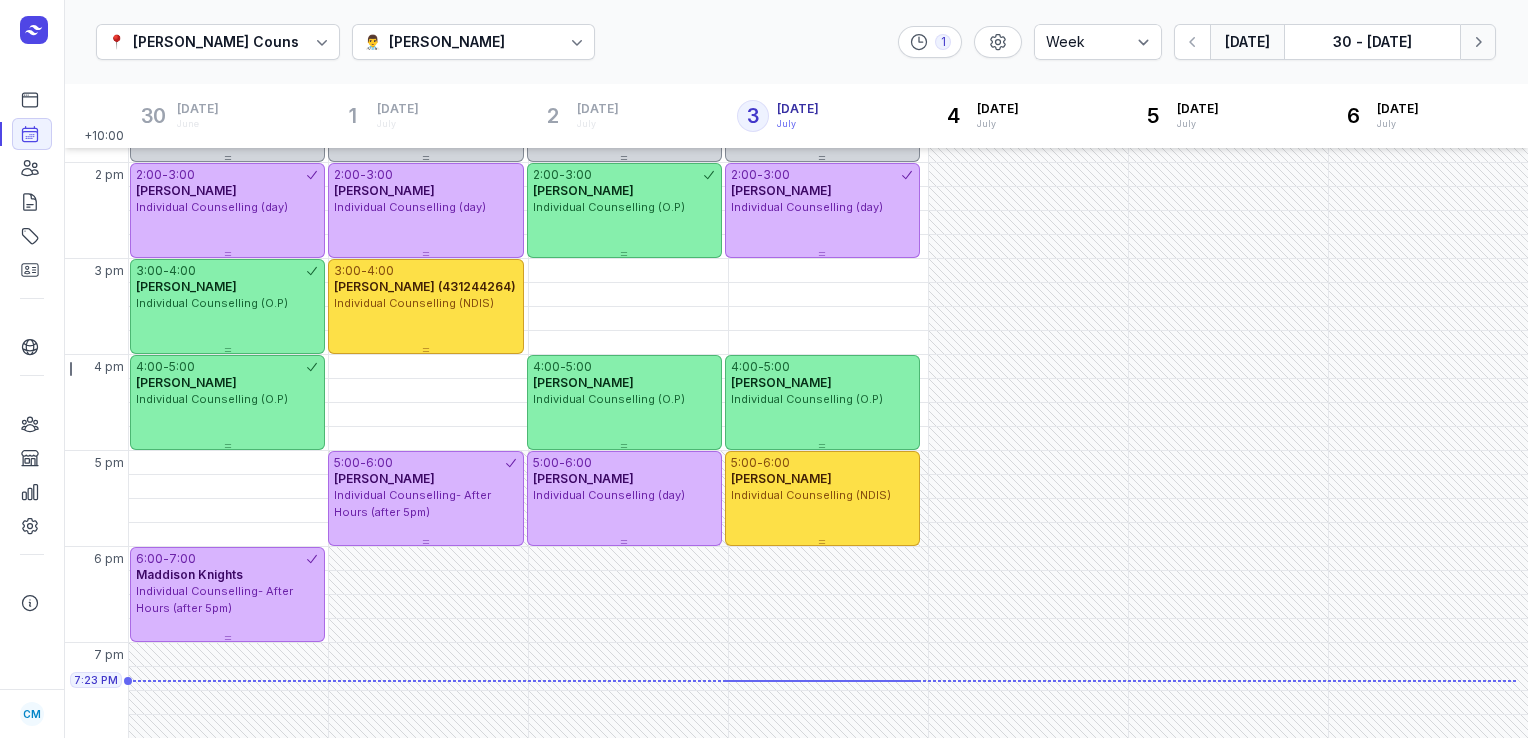 click 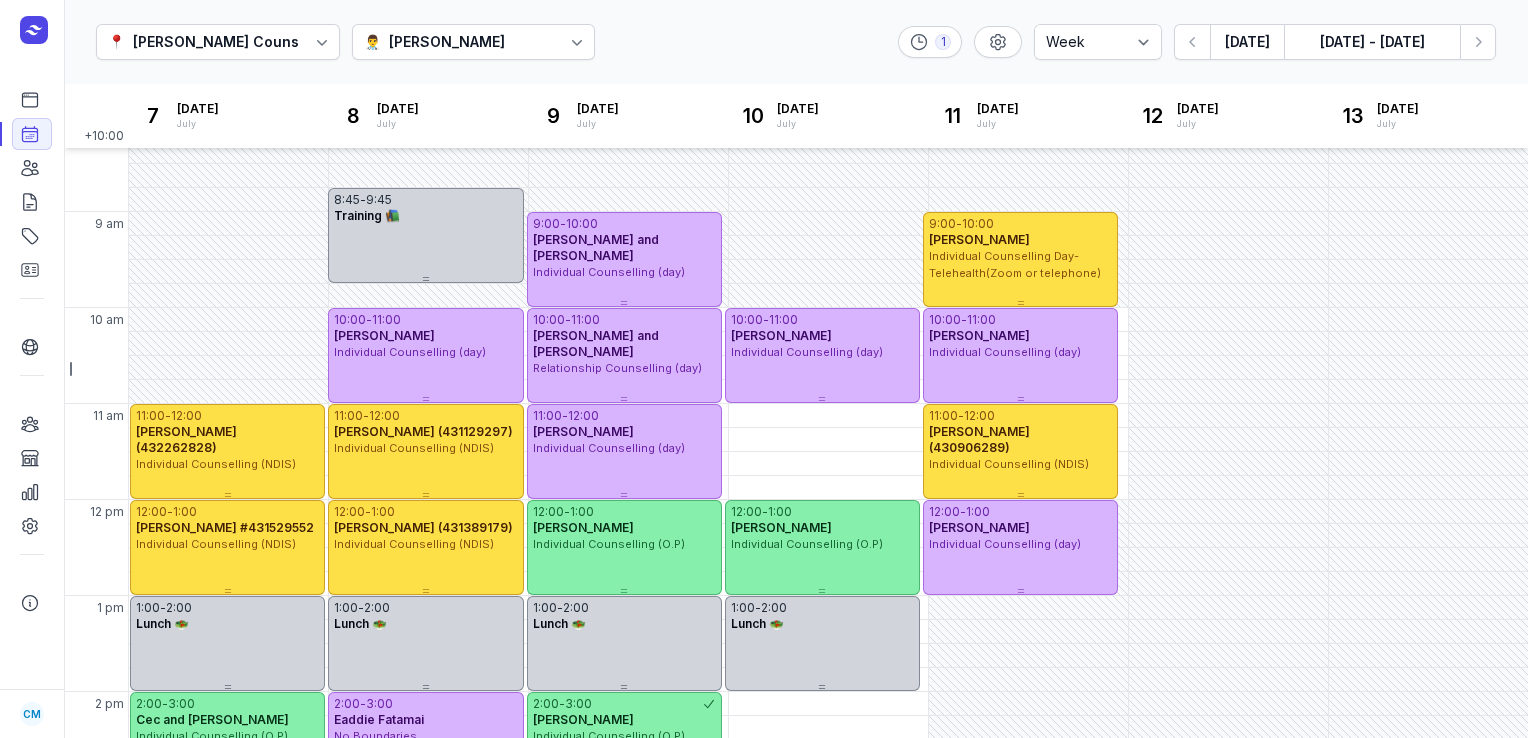 scroll, scrollTop: 27, scrollLeft: 0, axis: vertical 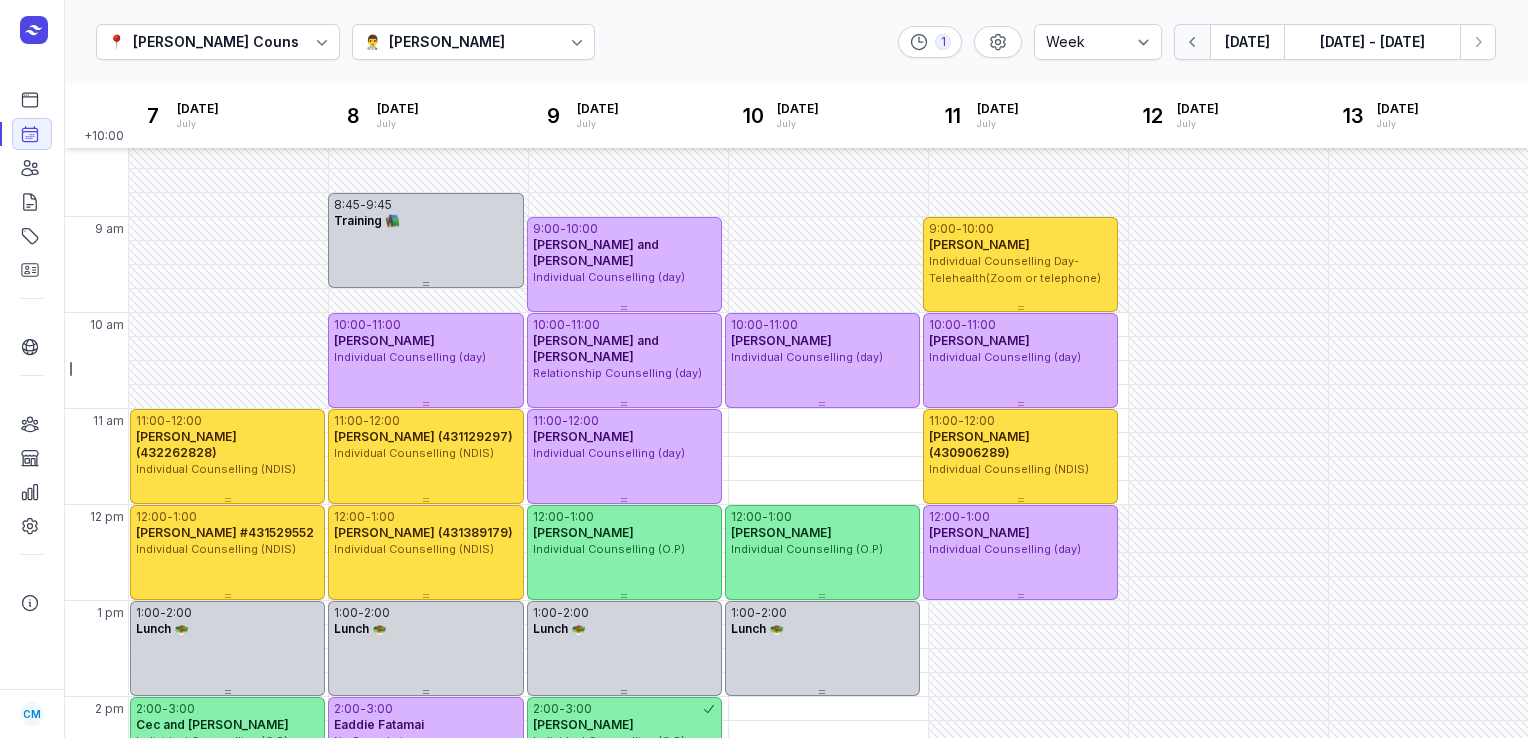 click 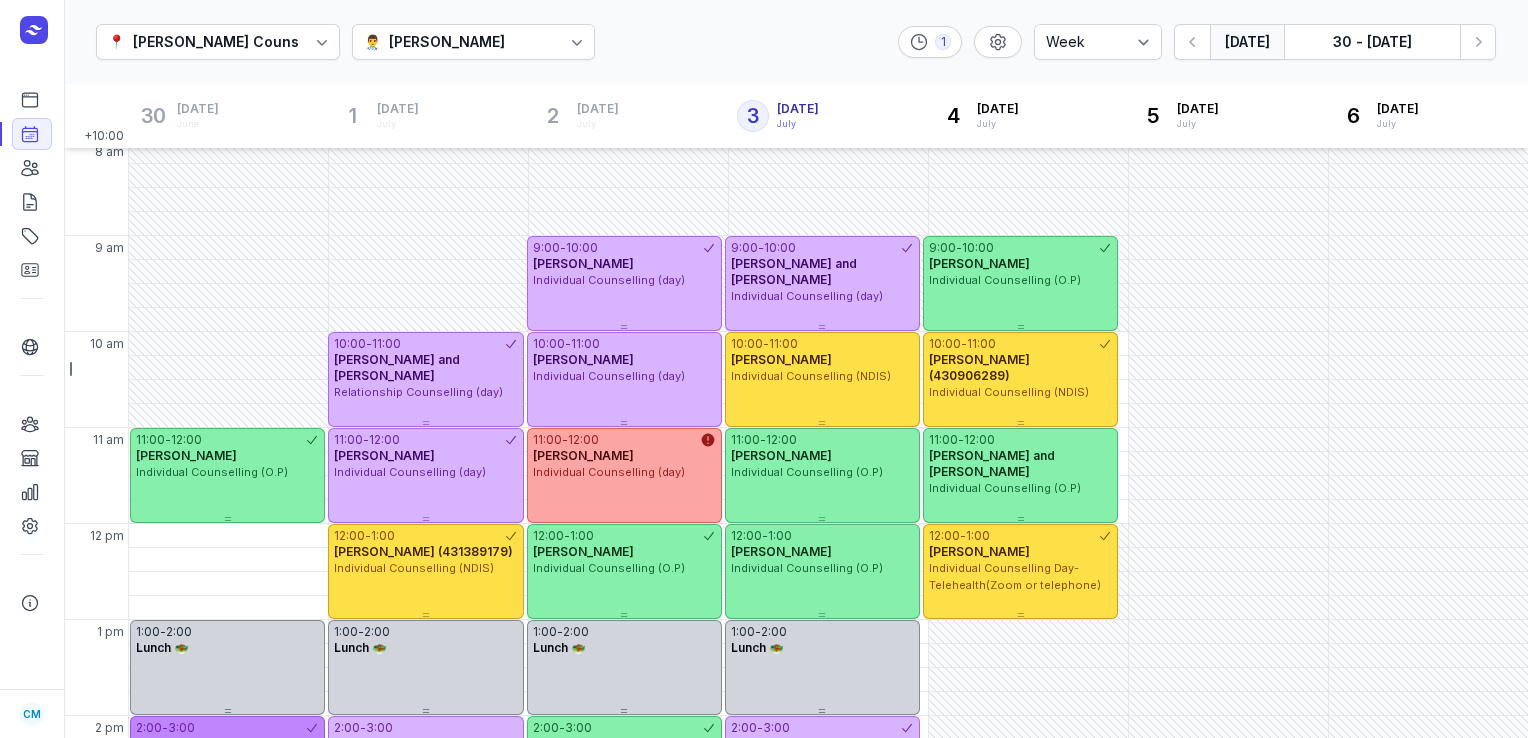 scroll, scrollTop: 0, scrollLeft: 0, axis: both 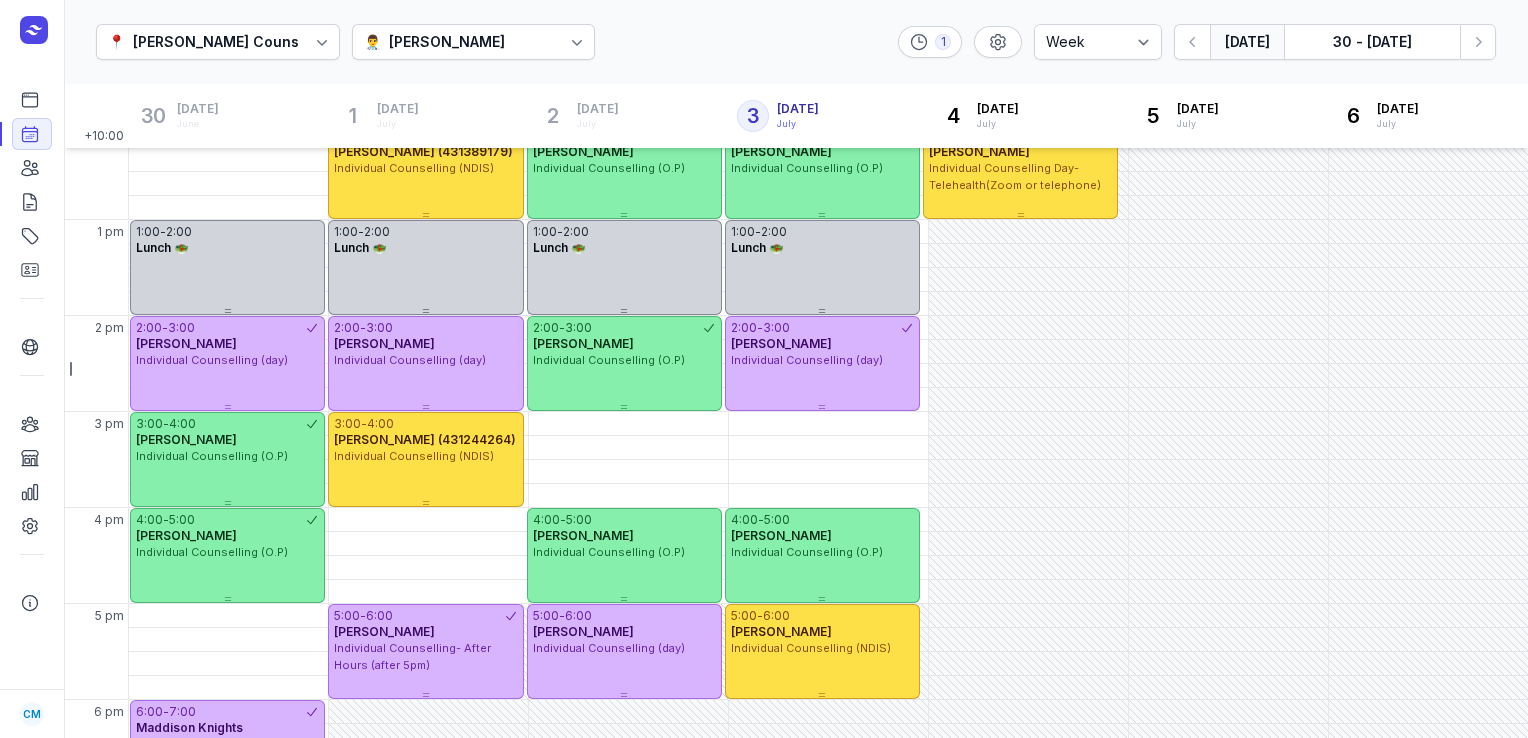 click on "[PERSON_NAME]" at bounding box center (447, 42) 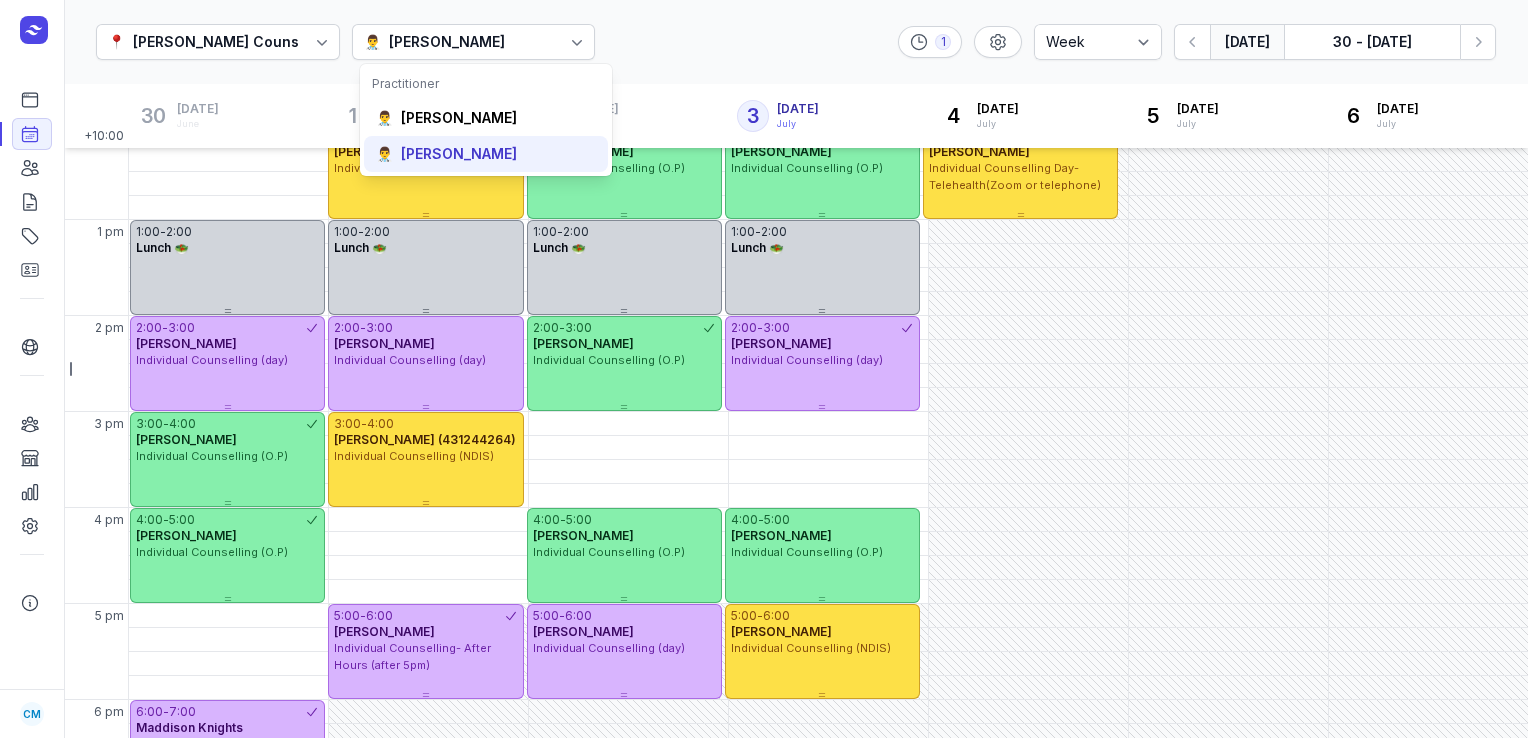 click on "Tanya Fisher" at bounding box center [459, 154] 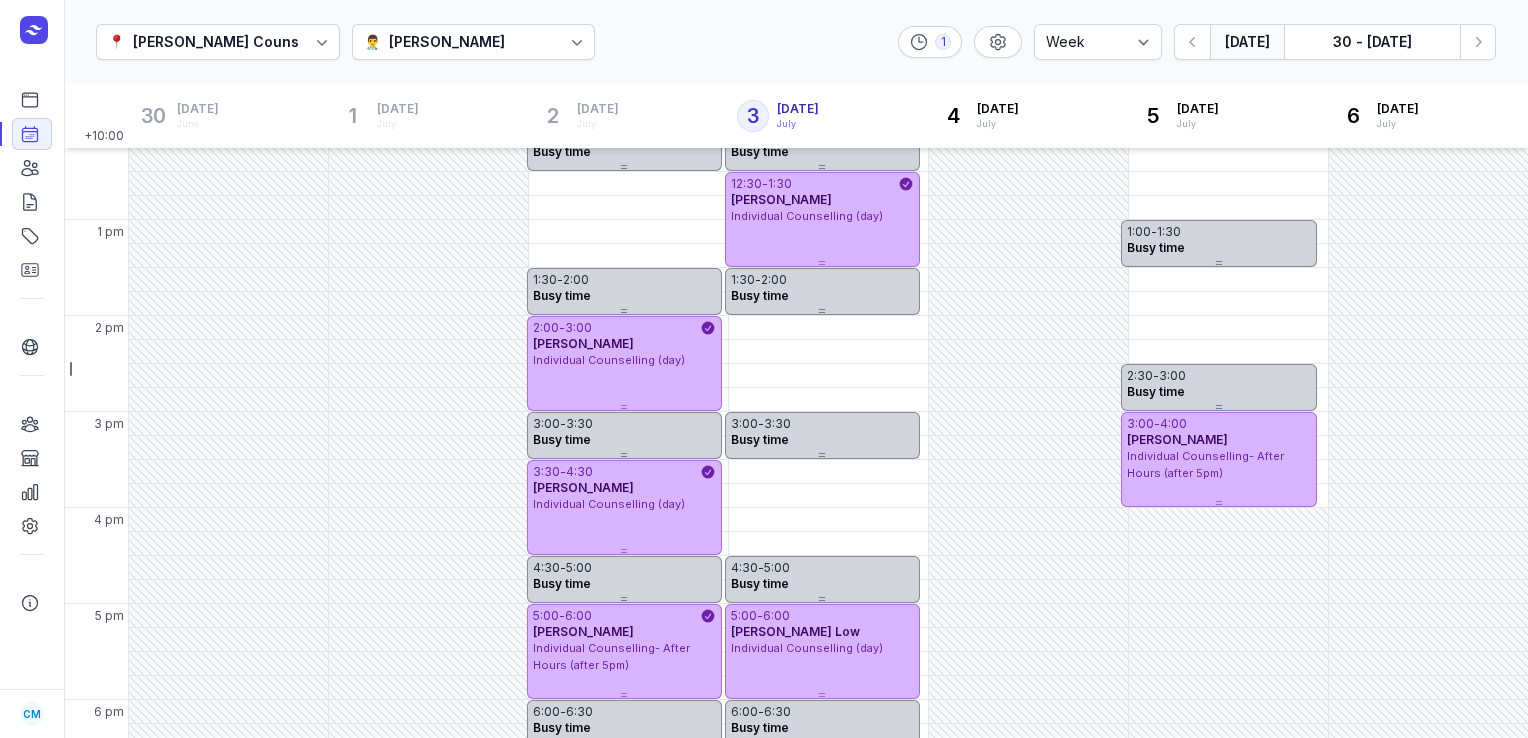 click on "📍 Courtney Mac Counselling 👨‍⚕️ Tanya Fisher 1 Day 3 days Work week Week  Today  30 - 6 June, 2025 Next week" 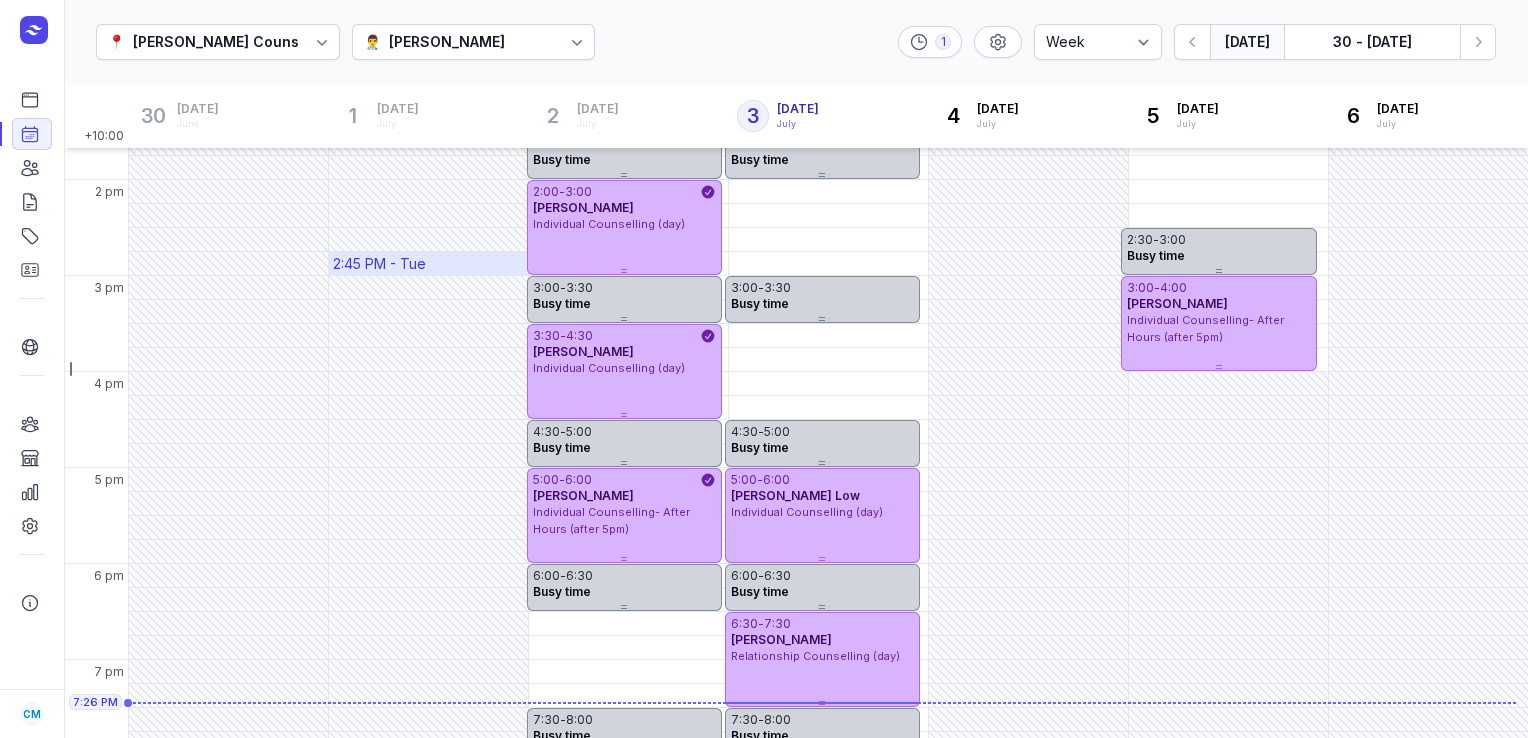 scroll, scrollTop: 550, scrollLeft: 0, axis: vertical 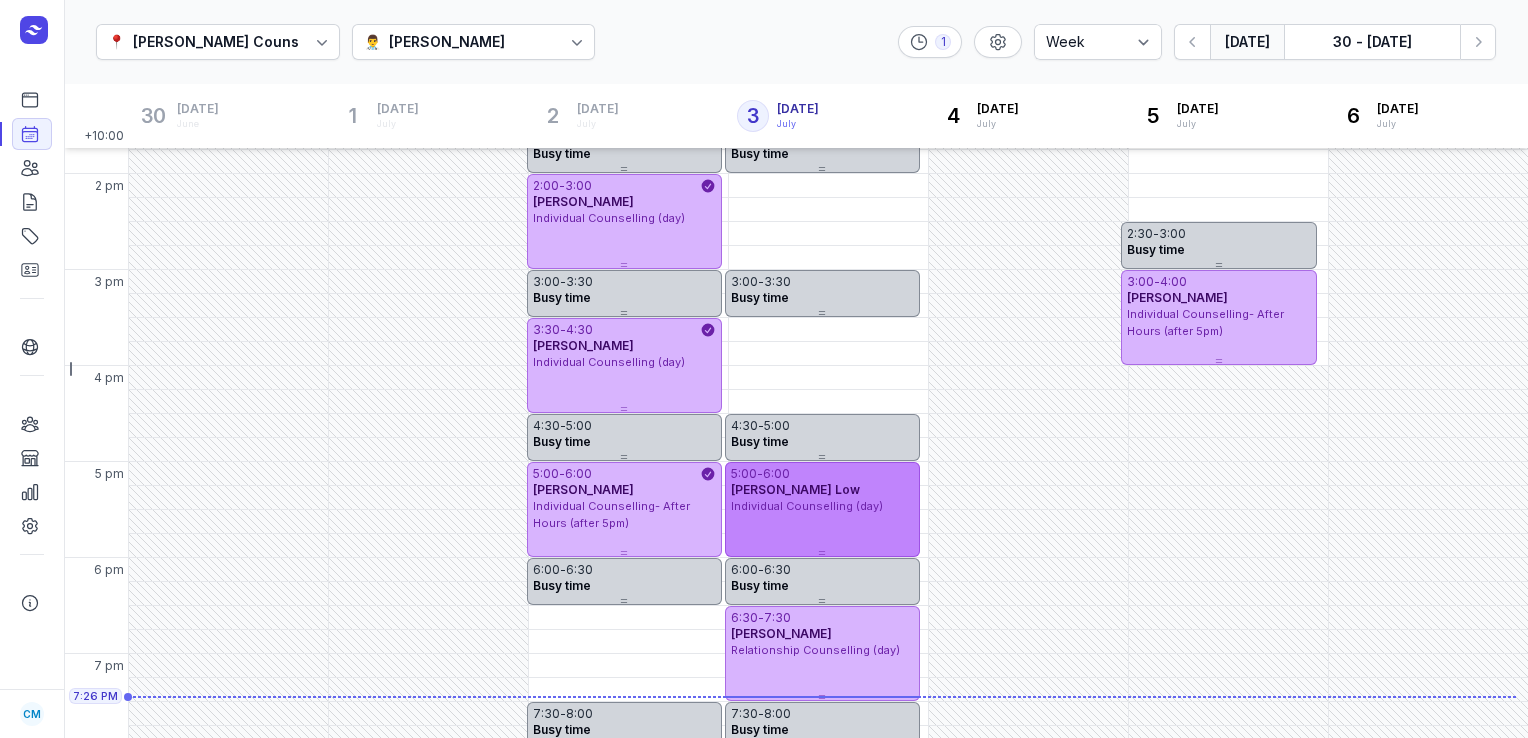 click on "Stacey Low" at bounding box center [795, 489] 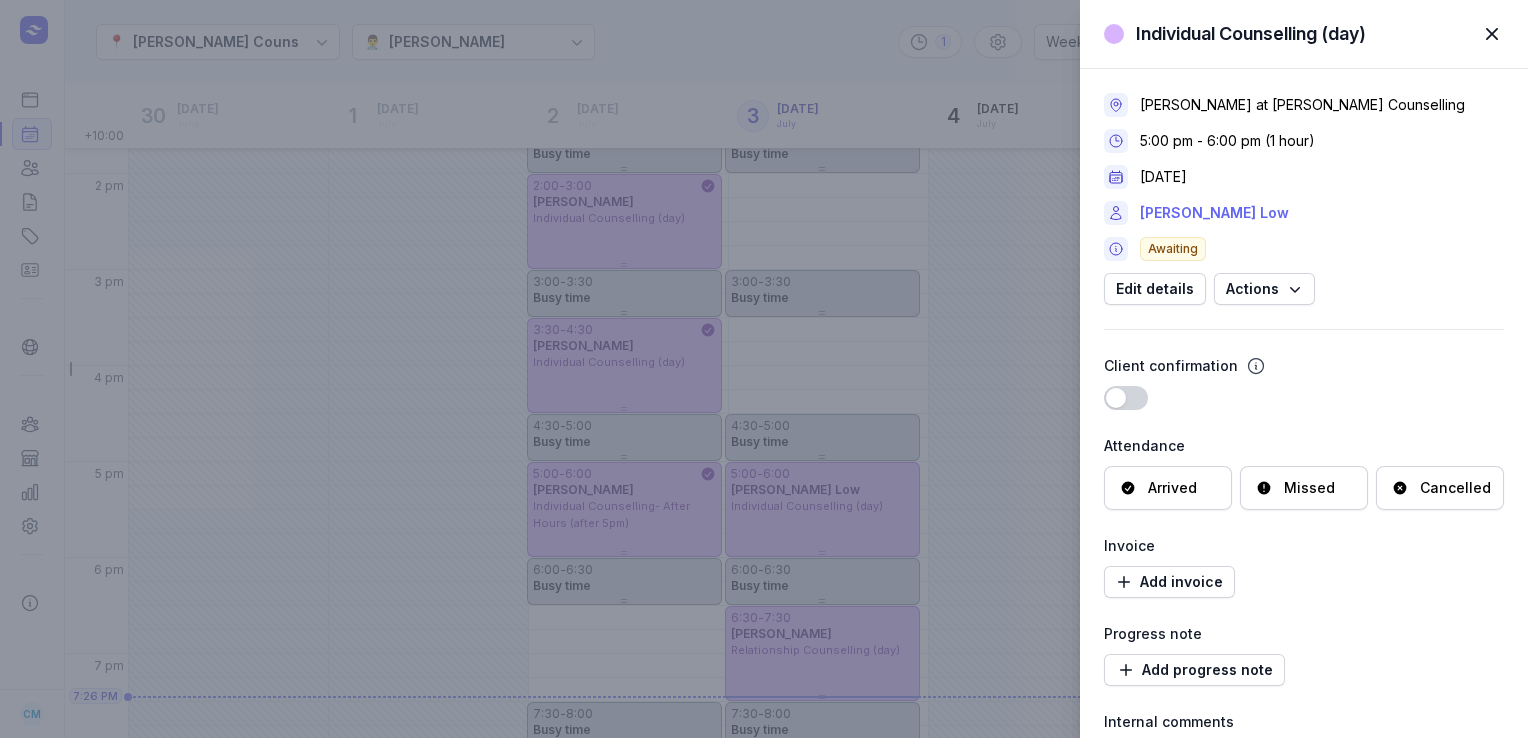 click on "Stacey Low" at bounding box center (1214, 213) 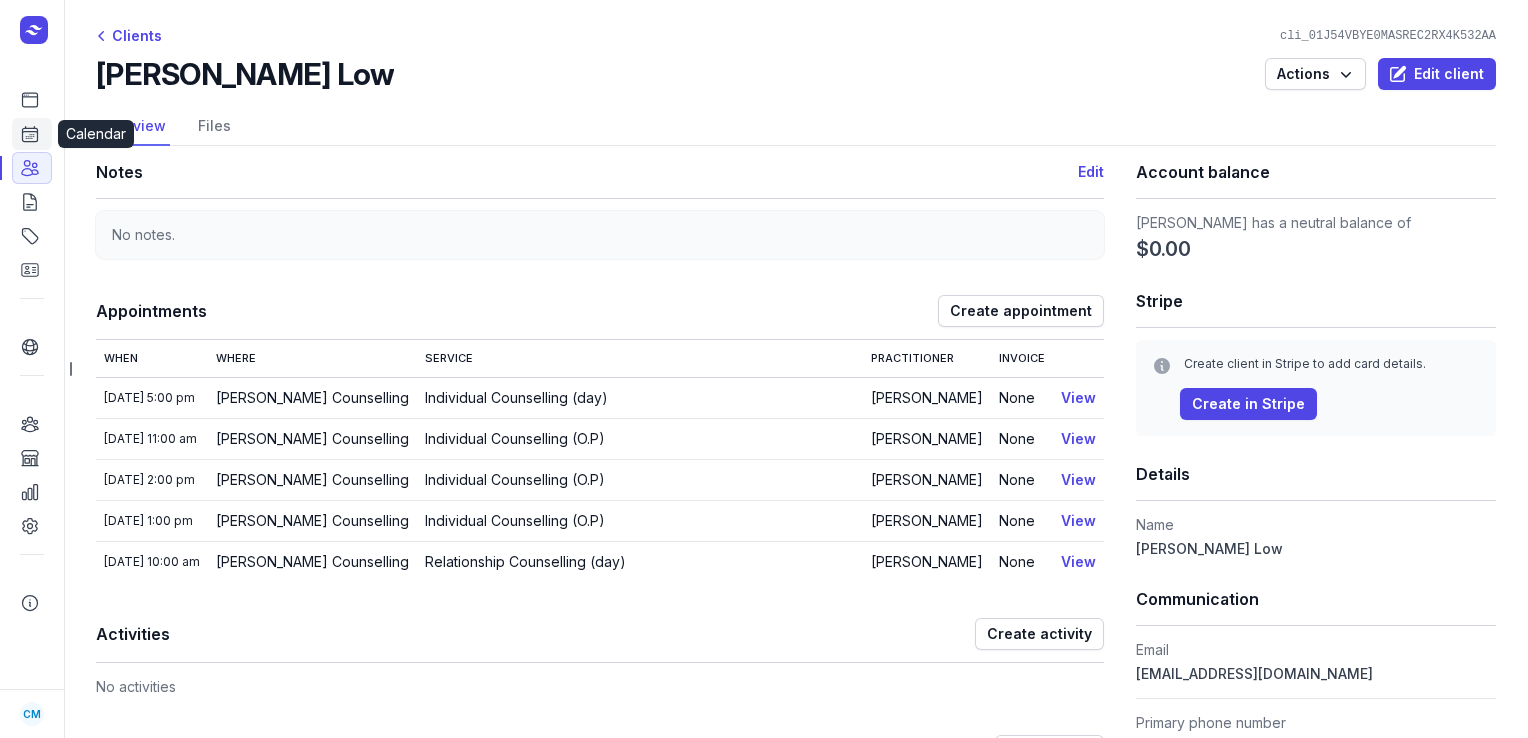click on "Calendar" 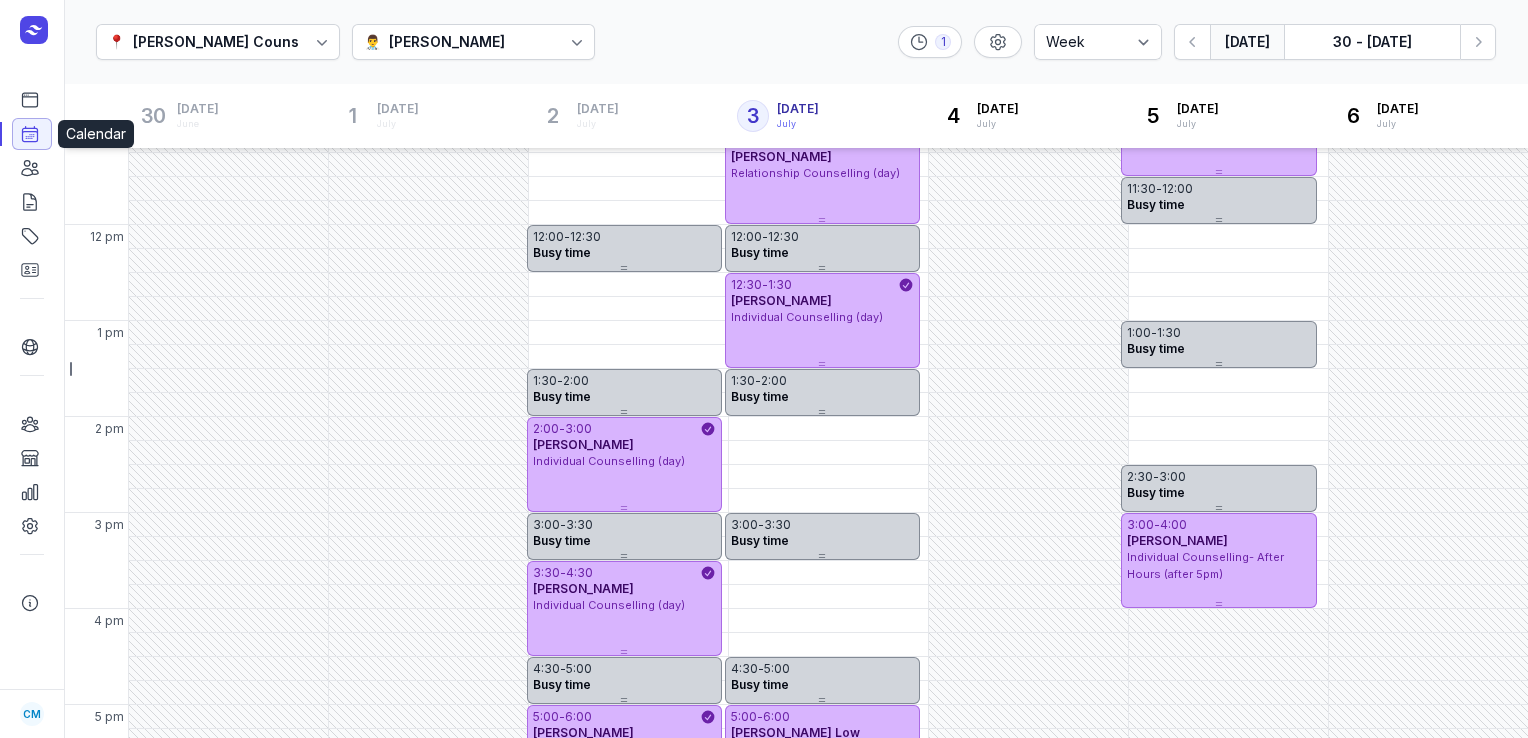 scroll, scrollTop: 561, scrollLeft: 0, axis: vertical 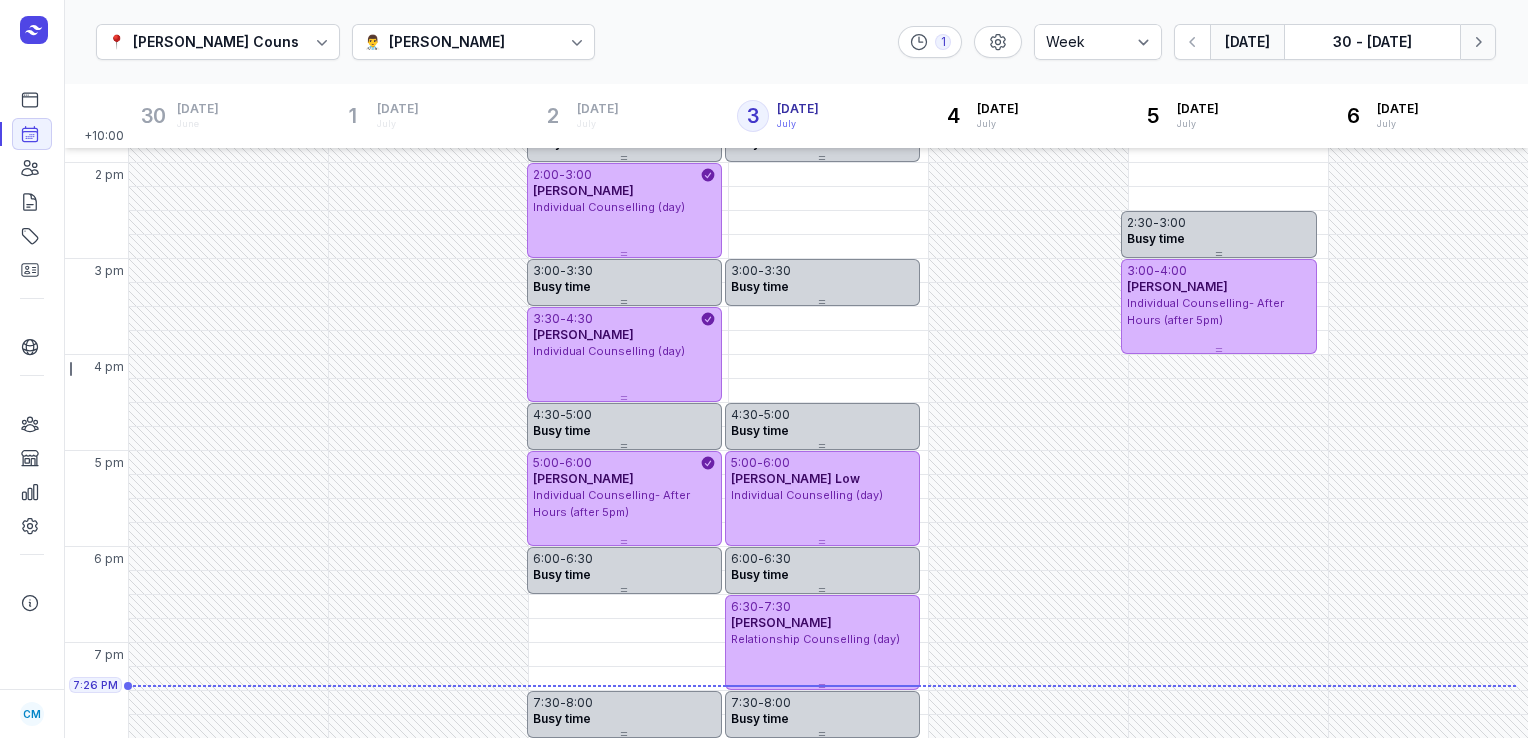 click 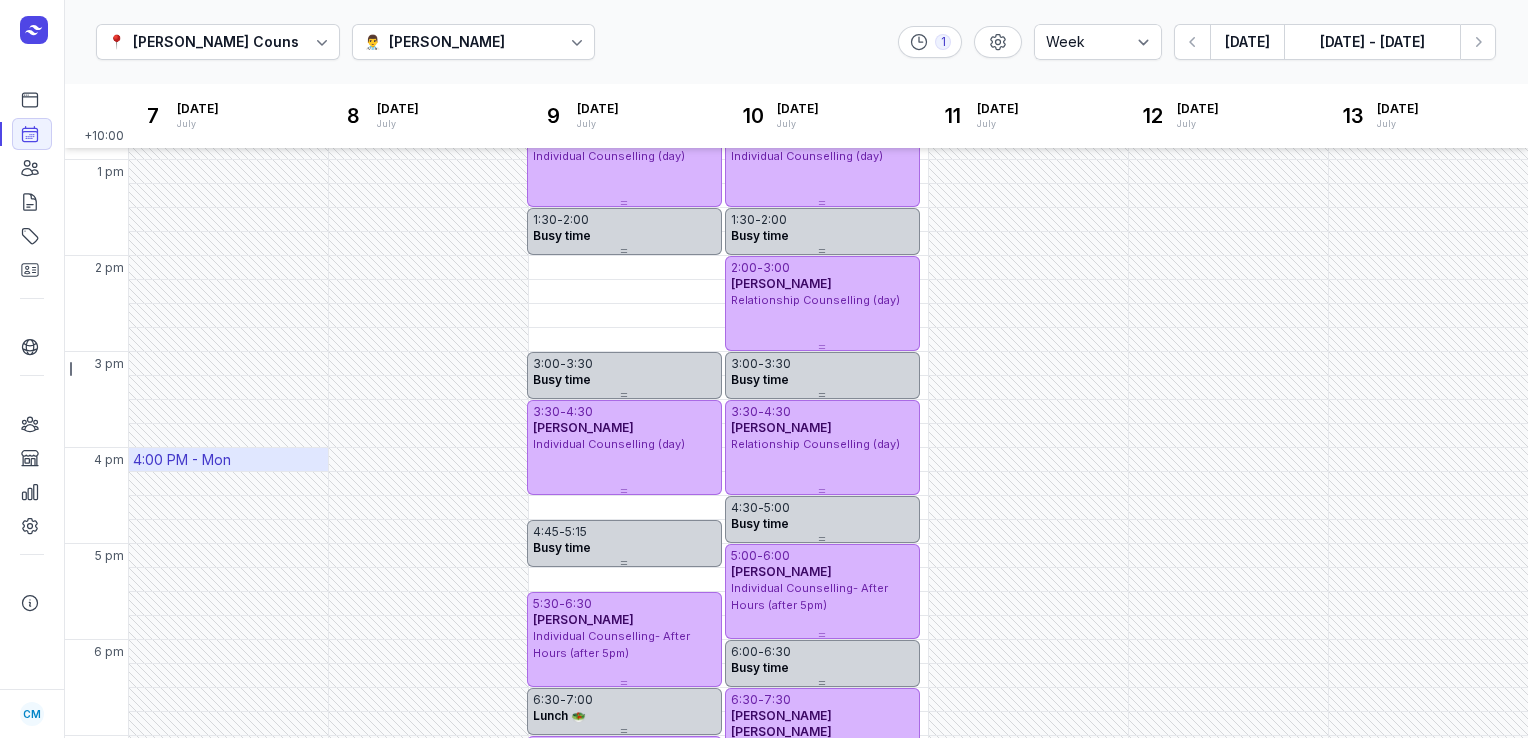 scroll, scrollTop: 561, scrollLeft: 0, axis: vertical 